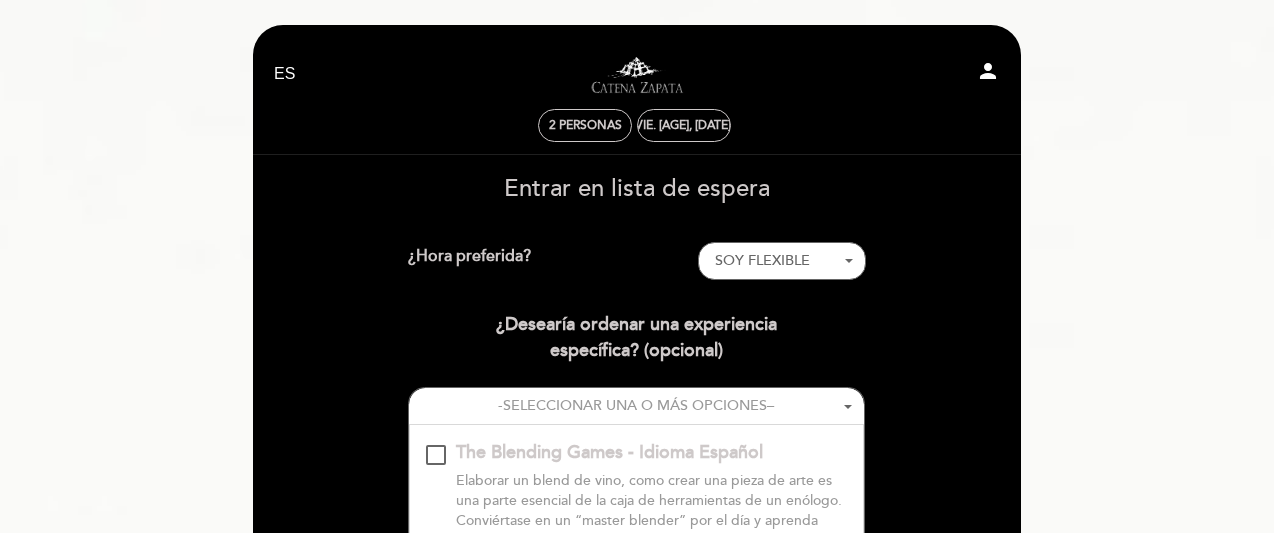 select on "es" 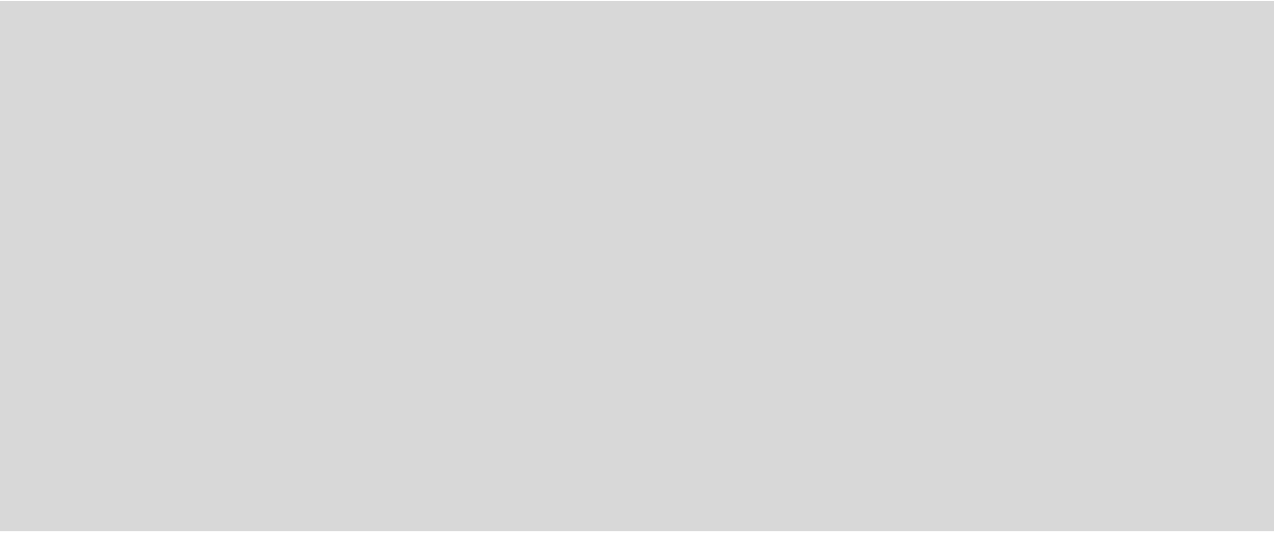 scroll, scrollTop: 0, scrollLeft: 0, axis: both 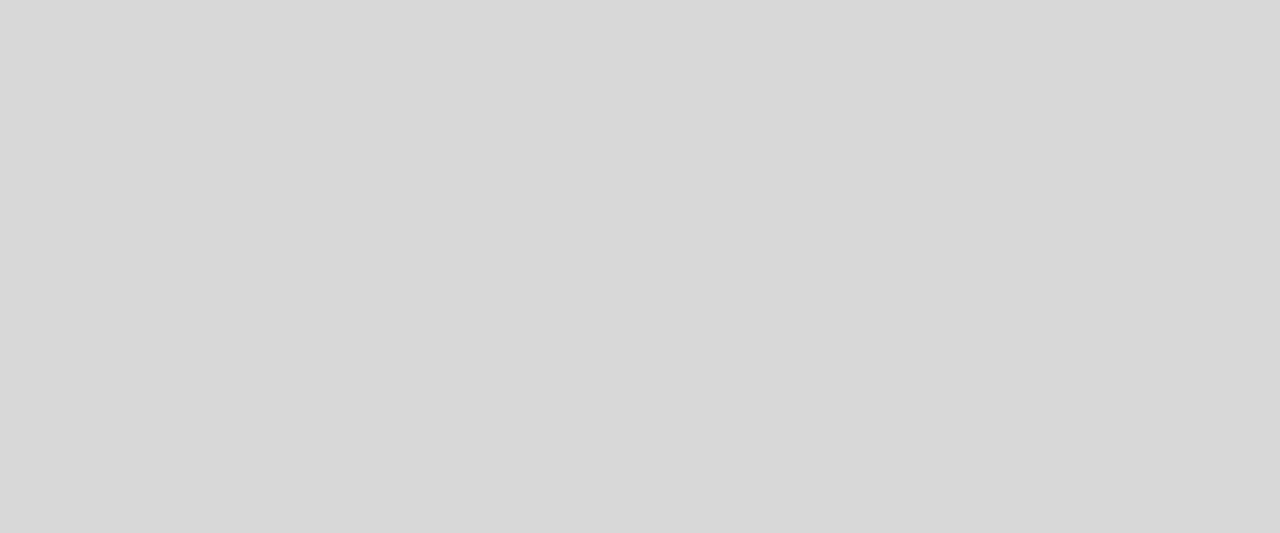 select on "es" 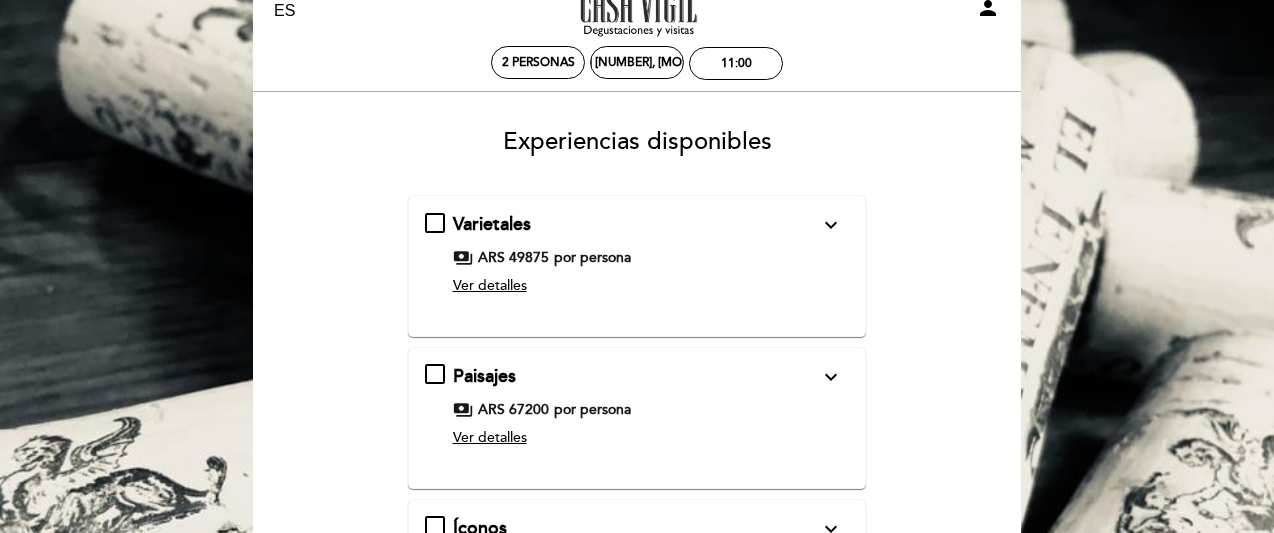scroll, scrollTop: 61, scrollLeft: 0, axis: vertical 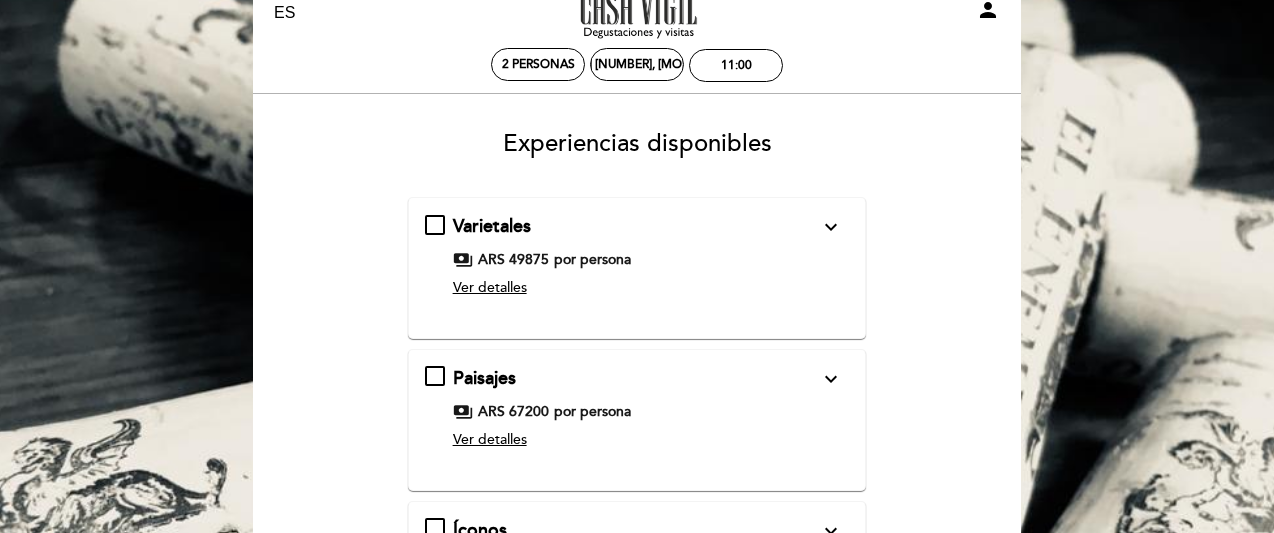 click on "Ver detalles" at bounding box center [490, 287] 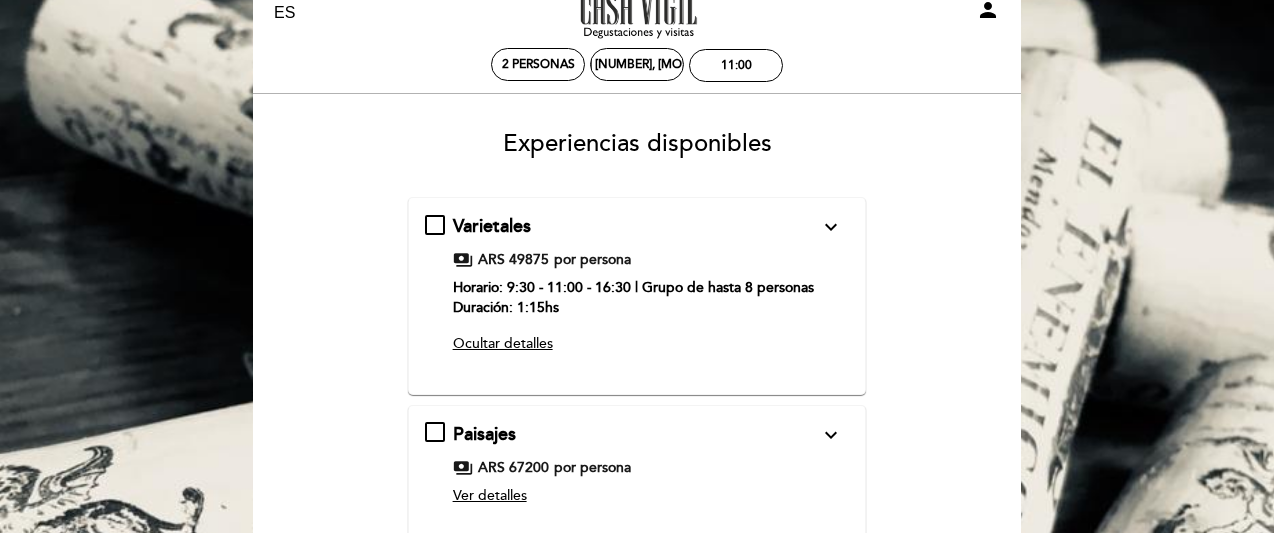 click on "Ocultar detalles" at bounding box center [503, 343] 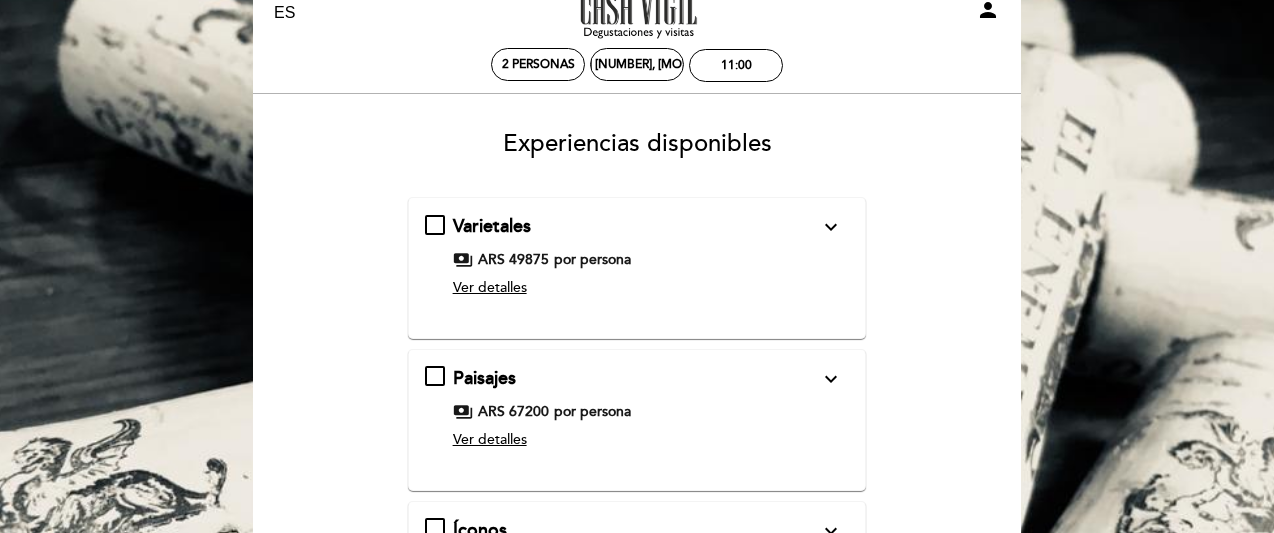click on "Ver detalles" at bounding box center (490, 439) 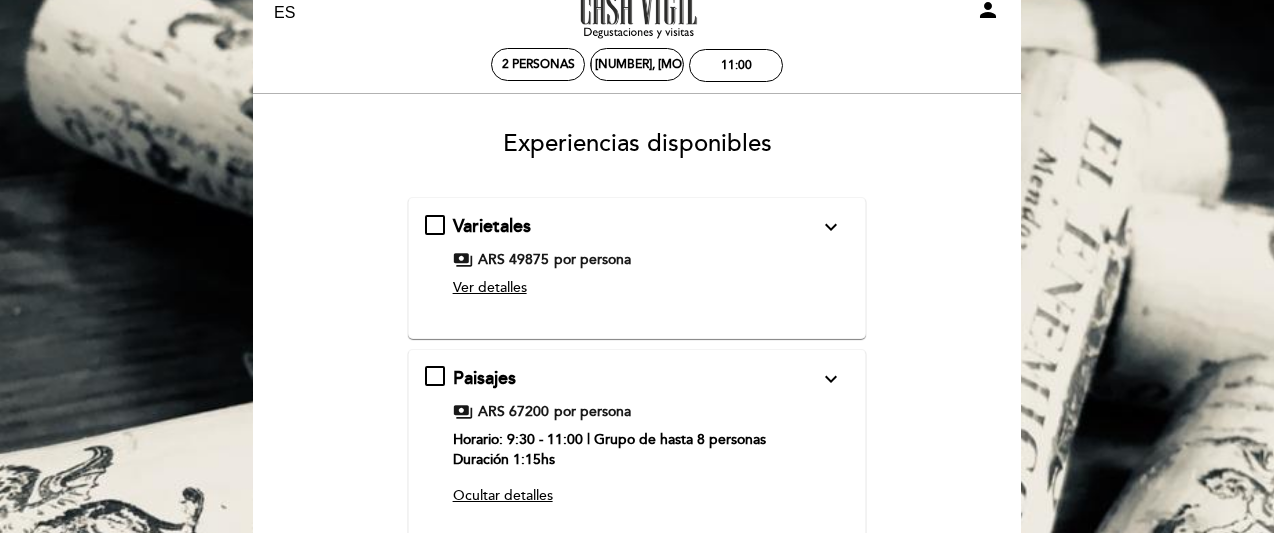 click on "Varietales
expand_more
Una experiencia para descubrir y dejarse sorprender por los vinos de El Enemigo, degustando una selección de uvas, que nos permitirán adentrarnos en las diferencias sensoriales que cada uno de los varietales seleccionados expresan, sorprendiendo los sentidos de una manera única.
Incluye:
Tour por la bodega.
Vinos: El Enemigo Chardonnay, El Enemigo Malbec, El Enemigo Cabernet Franc.
Degustacion de aceite de oliva “Casa Vigil”.
payments
ARS 49875
por persona
Ver detalles
Paisajes
expand_more
Incluye:
Tour por la bodega.
Vinos: El Enemigo Semillon, El Enemigo Bonarda y Gran Enemigo Gualtallary.
payments" at bounding box center (637, 501) 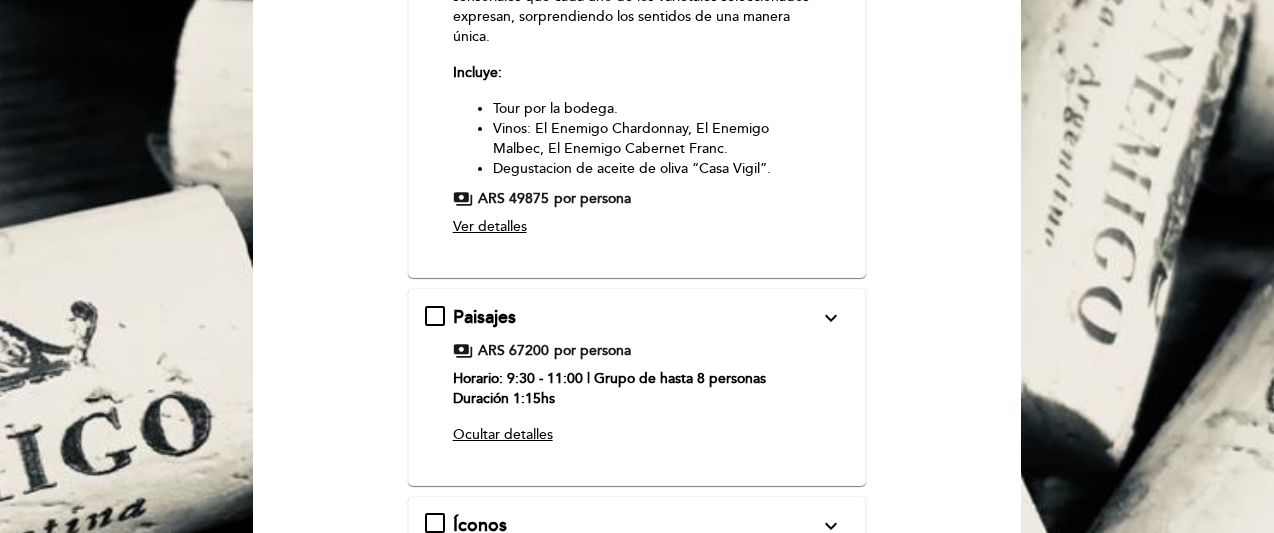 scroll, scrollTop: 383, scrollLeft: 0, axis: vertical 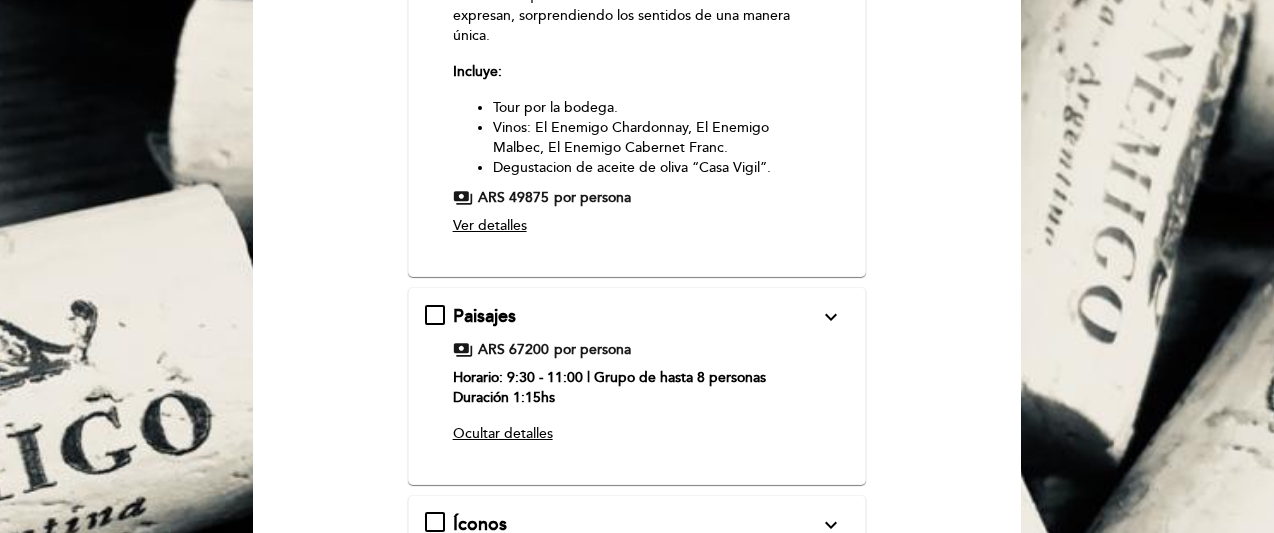 click on "Paisajes
expand_more
Una experiencia para viajar por Mendoza y sus paisajes a través de los vinos de nuestras líneas El Enemigo y Gran Enemigo. Descubriendo la expresión de regiones emblemáticas por medio de uvas que han hecho de estos lugares su hogar. Y adaptándose  al terroir que le ofrecen cada uno de nuestros viñedos, hoy nos permiten llevar cada uno de estos paisajes a cada copa de vino.
Incluye:
Tour por la bodega.
Vinos: El Enemigo Semillon, El Enemigo Bonarda y Gran Enemigo Gualtallary.
Degustacion de aceite de oliva “Casa Vigil”.
payments
ARS 67200
por persona
Horario: 9:30 - 11:00 | Grupo de hasta 8 personas Duración 1:15hs
Ocultar detalles" at bounding box center (637, 378) 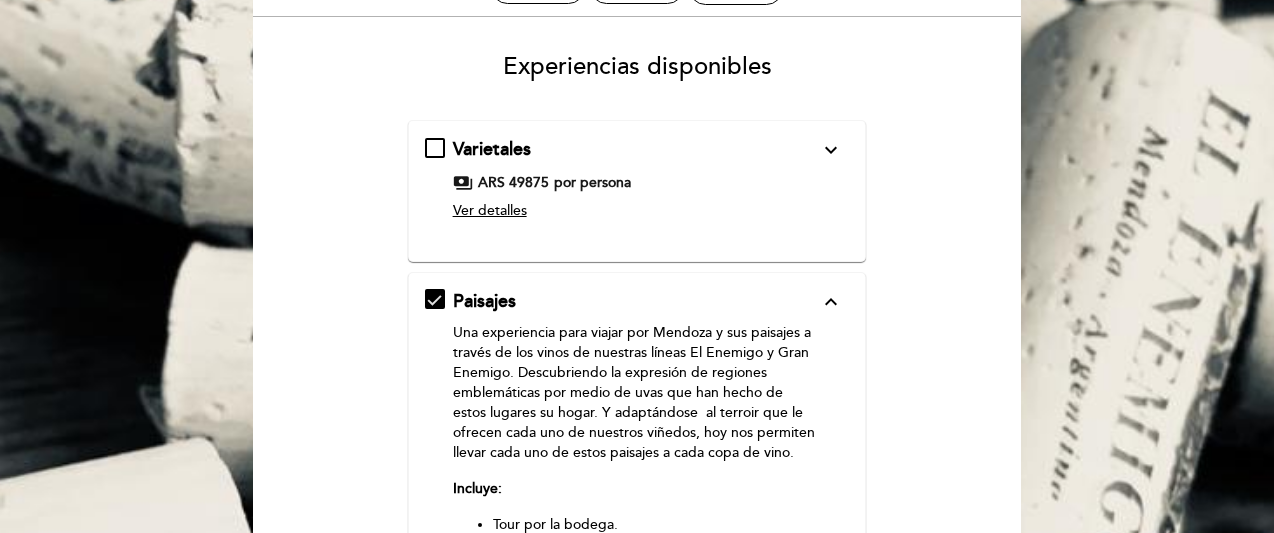 scroll, scrollTop: 135, scrollLeft: 0, axis: vertical 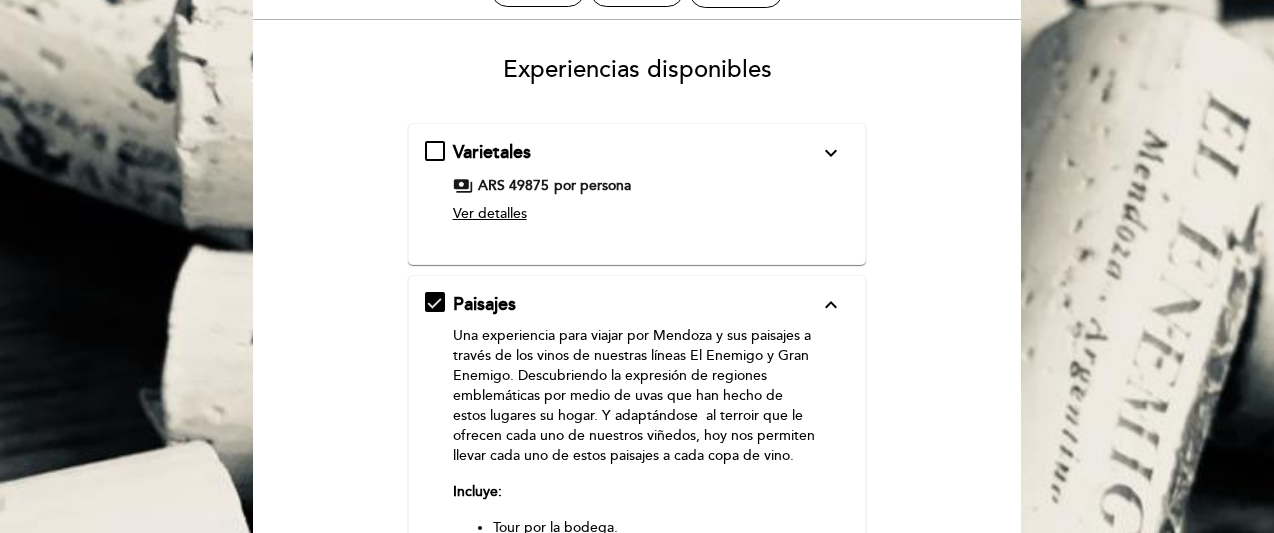 click on "Varietales
expand_more
Una experiencia para descubrir y dejarse sorprender por los vinos de El Enemigo, degustando una selección de uvas, que nos permitirán adentrarnos en las diferencias sensoriales que cada uno de los varietales seleccionados expresan, sorprendiendo los sentidos de una manera única.
Incluye:
Tour por la bodega.
Vinos: El Enemigo Chardonnay, El Enemigo Malbec, El Enemigo Cabernet Franc.
Degustacion de aceite de oliva “Casa Vigil”.
payments
ARS 49875
por persona
Ver detalles" at bounding box center [637, 186] 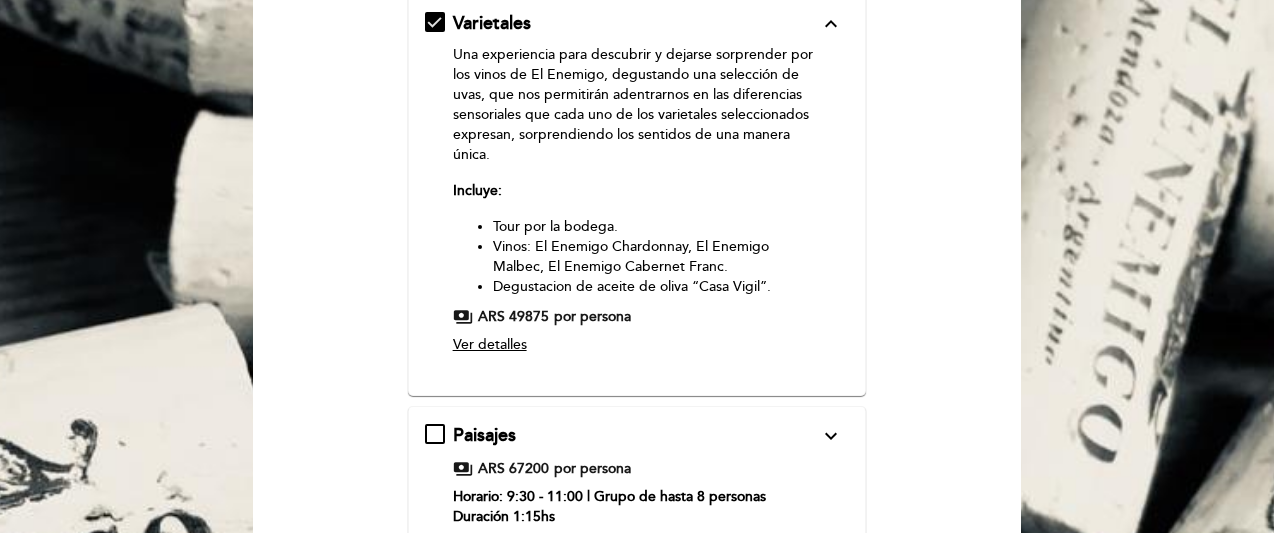 scroll, scrollTop: 265, scrollLeft: 0, axis: vertical 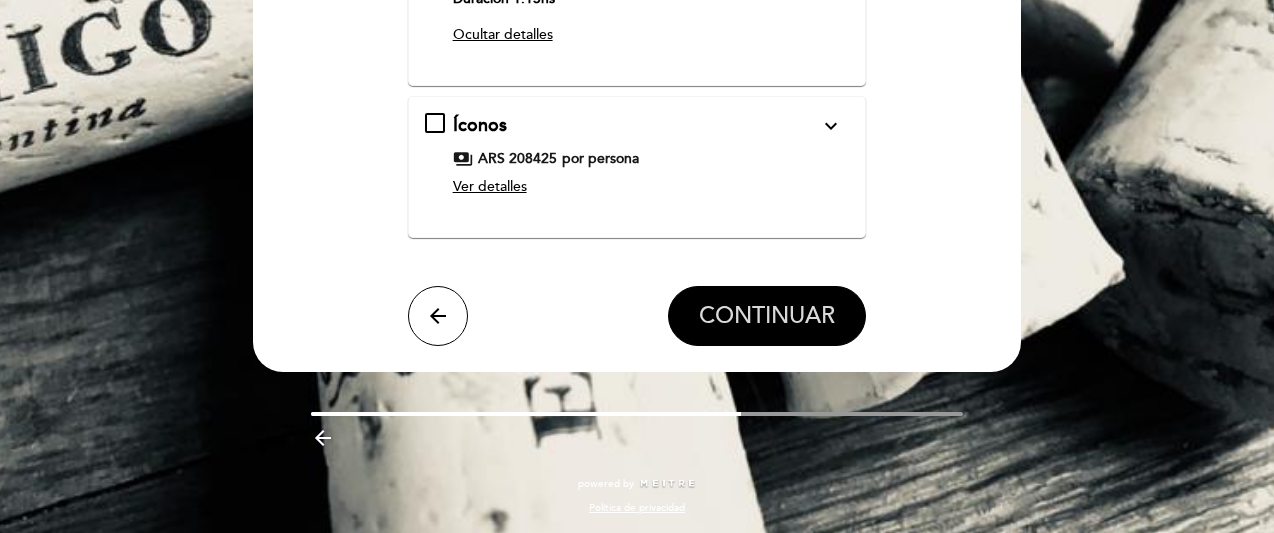 click on "CONTINUAR" at bounding box center (767, 316) 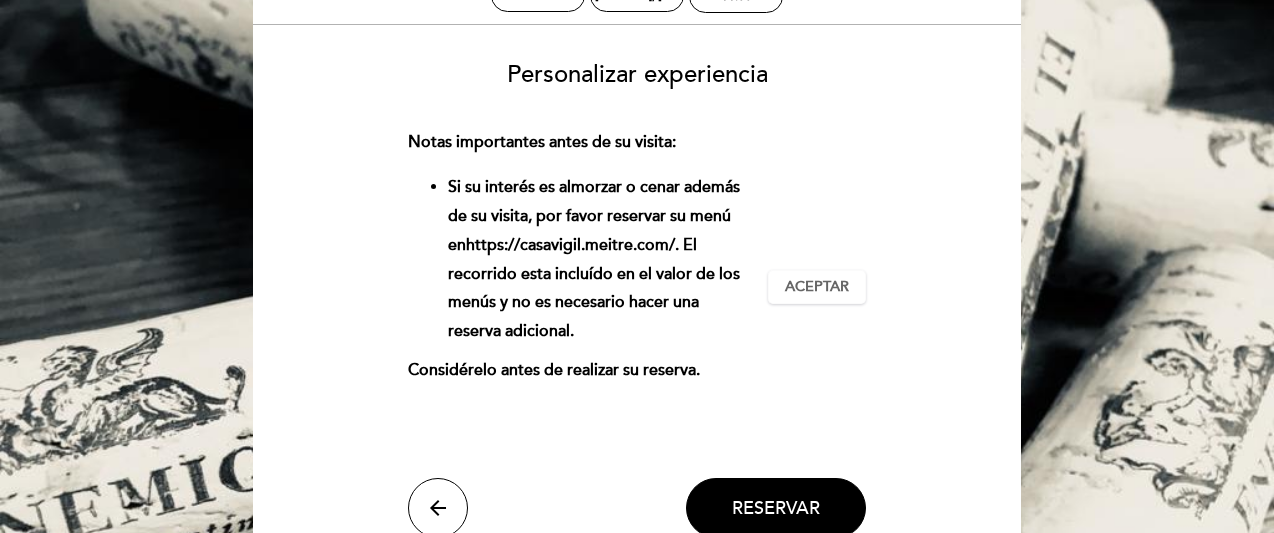 scroll, scrollTop: 0, scrollLeft: 0, axis: both 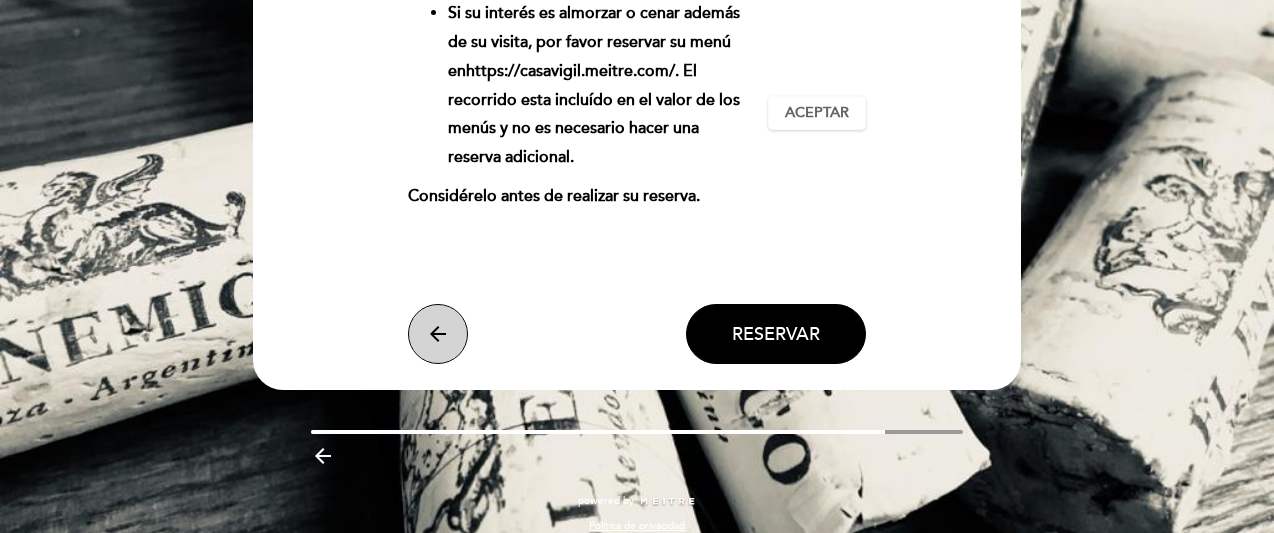 click on "arrow_back" at bounding box center (438, 334) 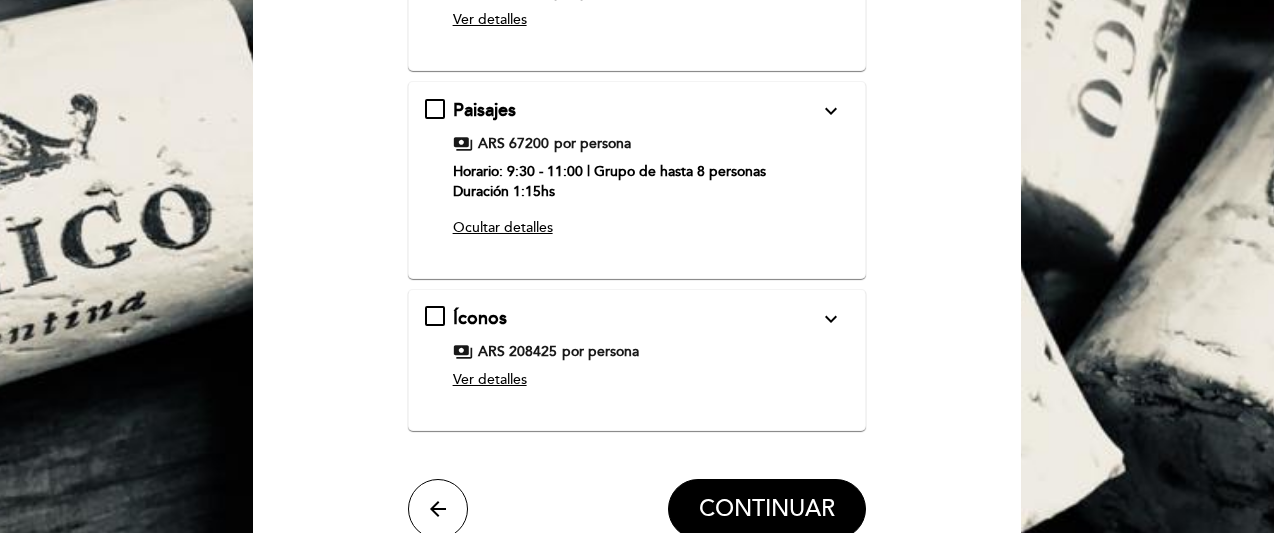 scroll, scrollTop: 782, scrollLeft: 0, axis: vertical 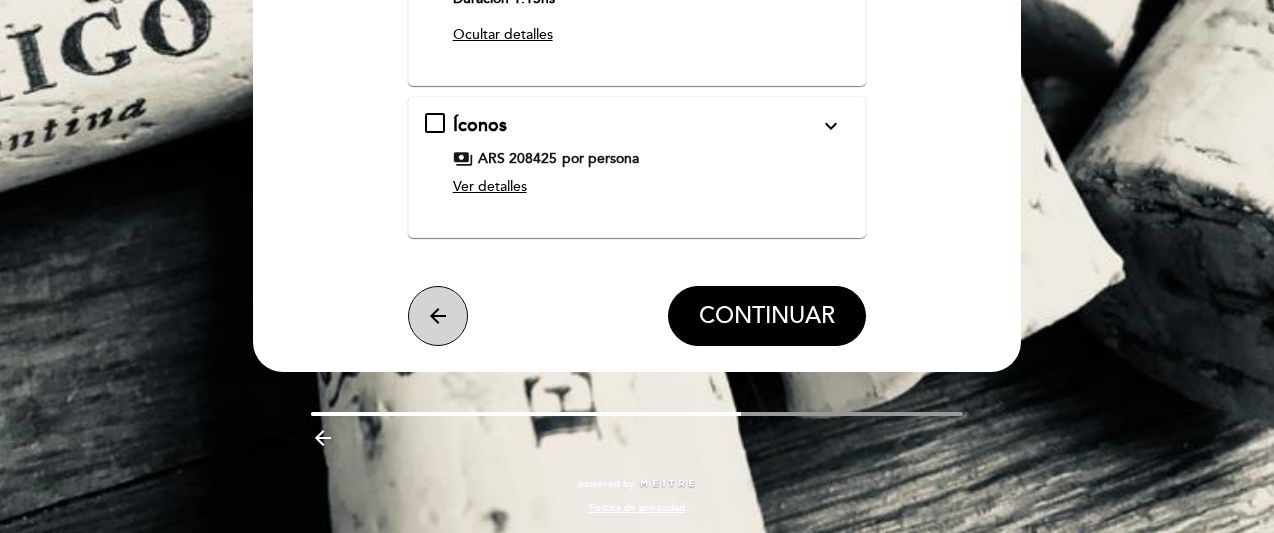 click on "arrow_back" at bounding box center (438, 316) 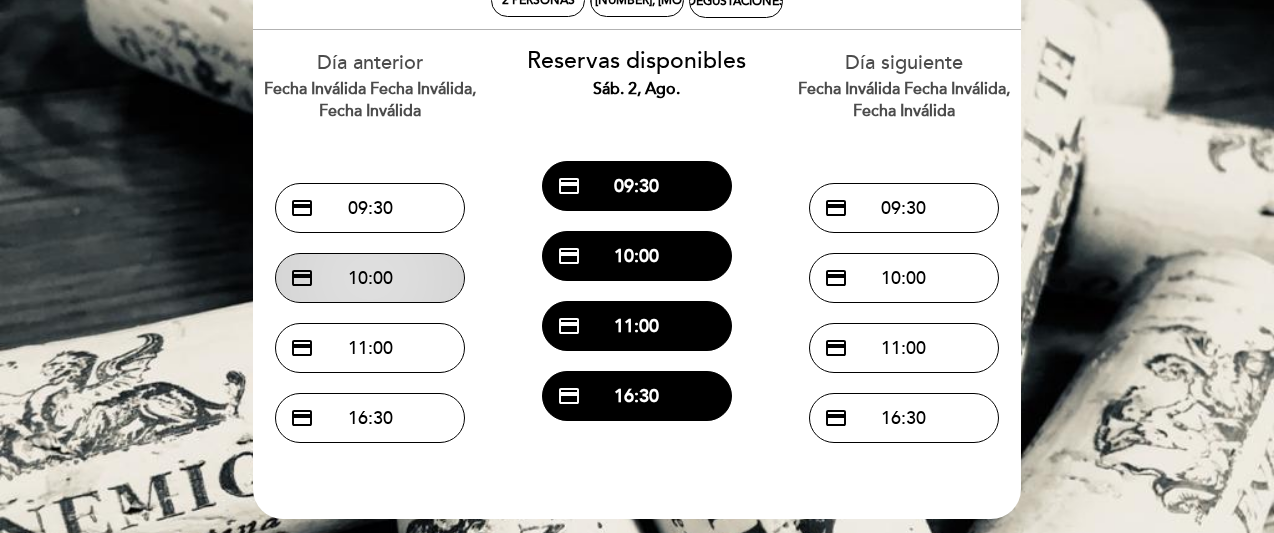 scroll, scrollTop: 0, scrollLeft: 0, axis: both 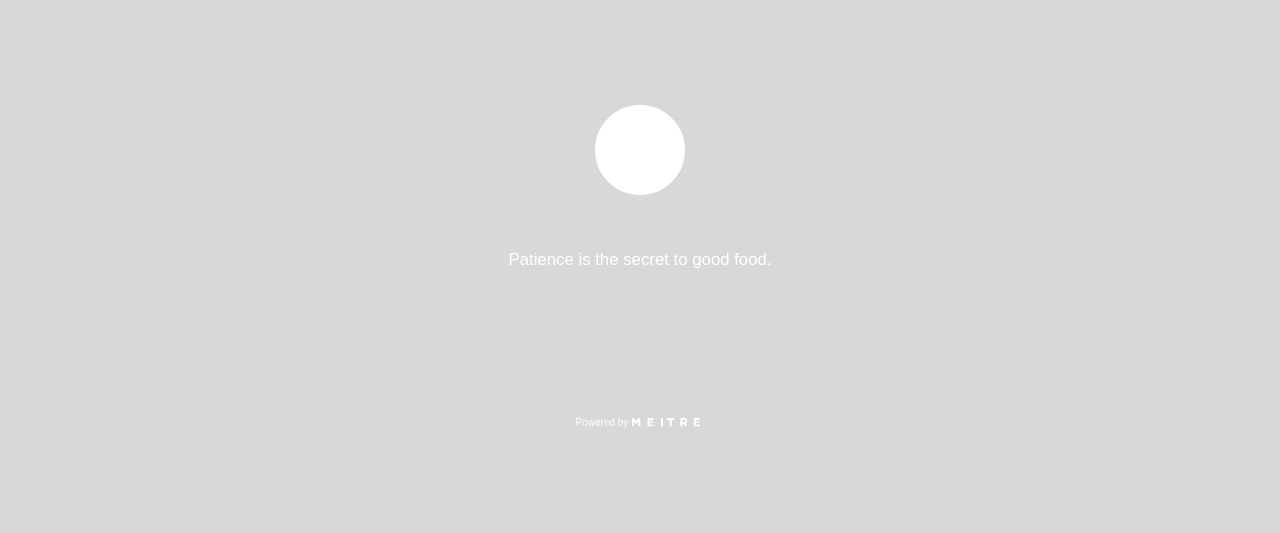 select on "es" 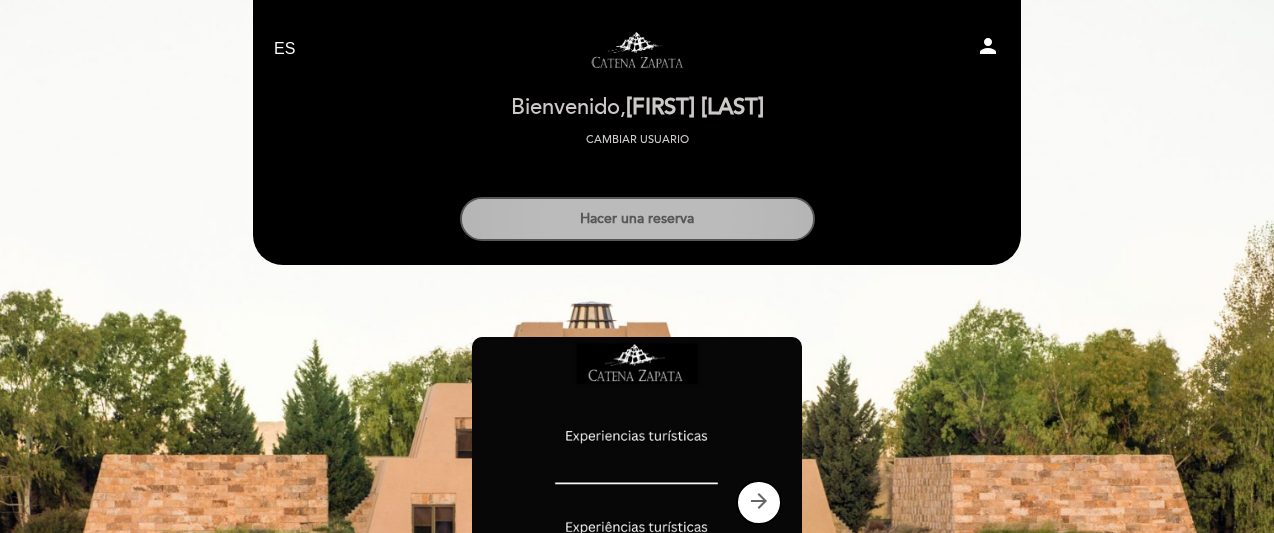 click on "Hacer una reserva" at bounding box center (637, 219) 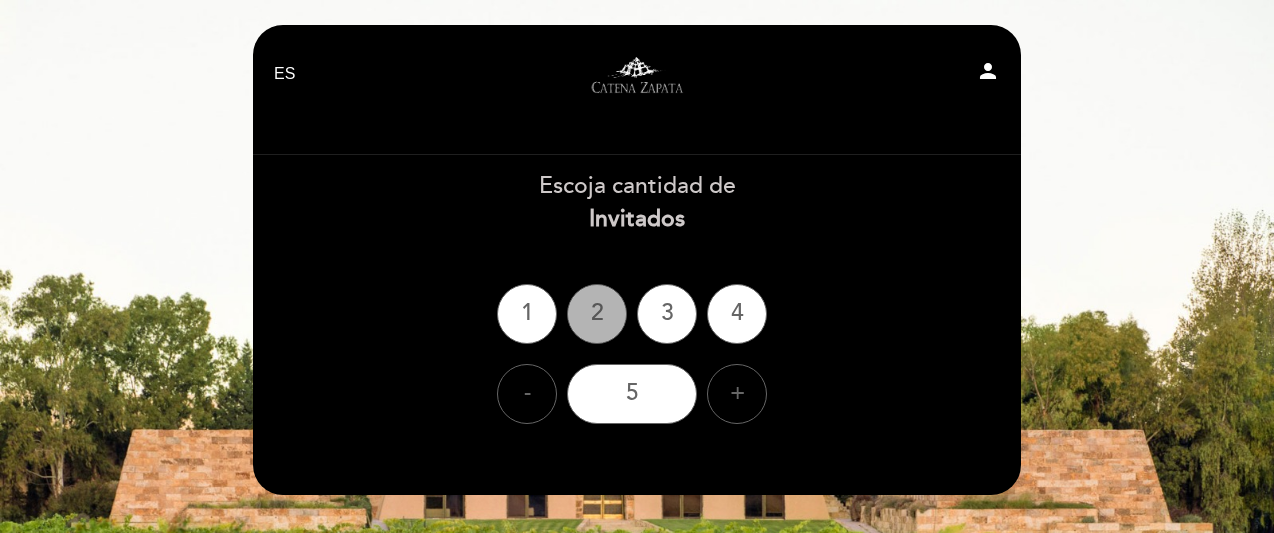 click on "2" at bounding box center [597, 314] 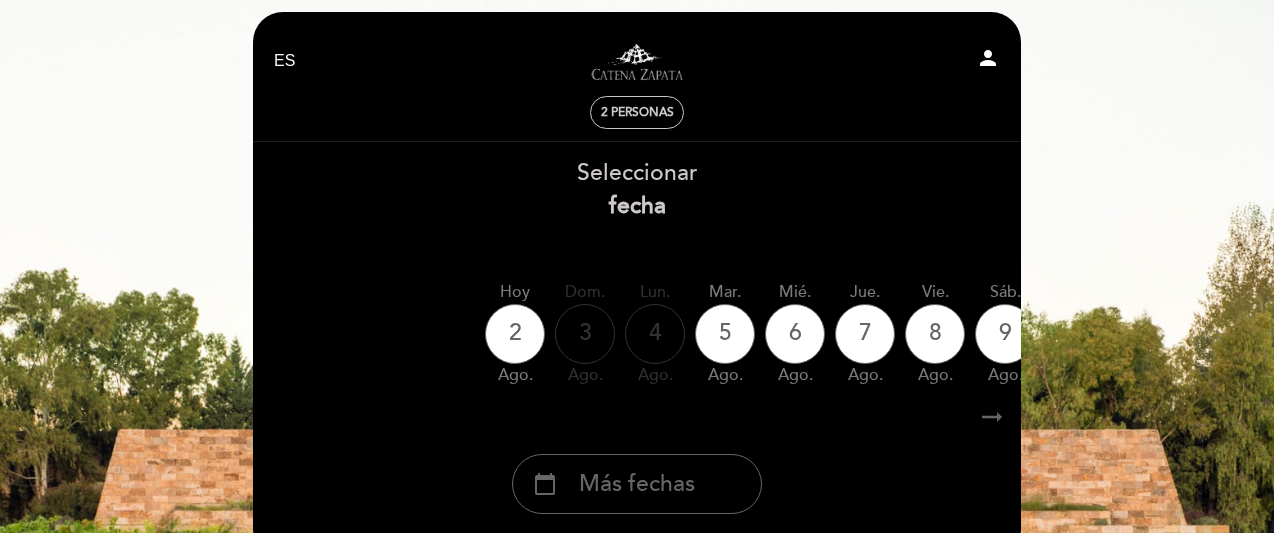 scroll, scrollTop: 121, scrollLeft: 0, axis: vertical 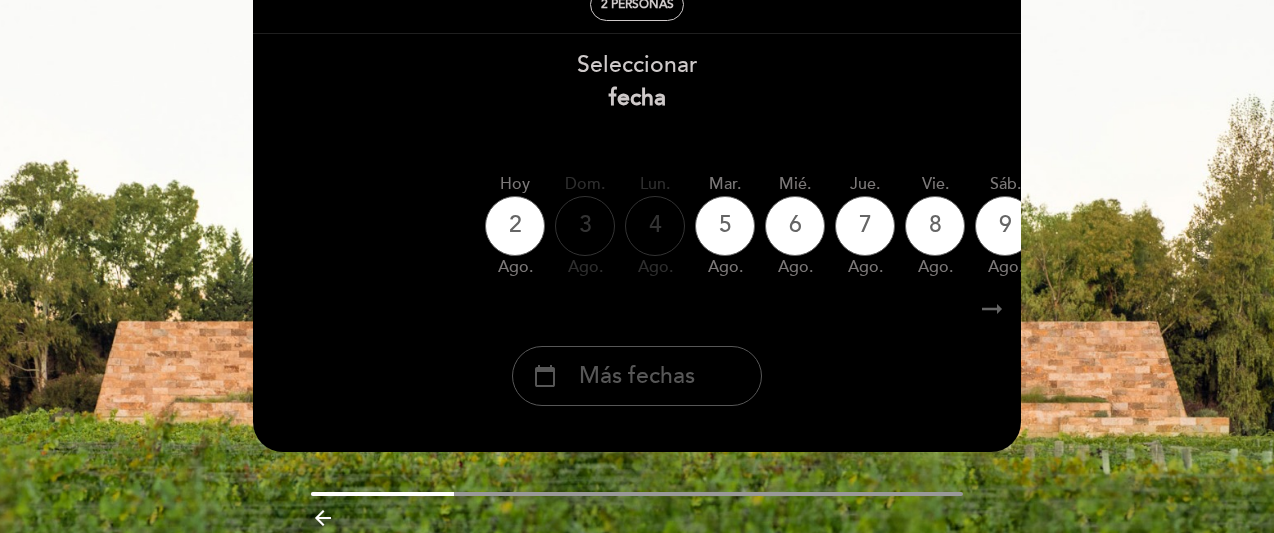 click on "Más fechas" at bounding box center (637, 376) 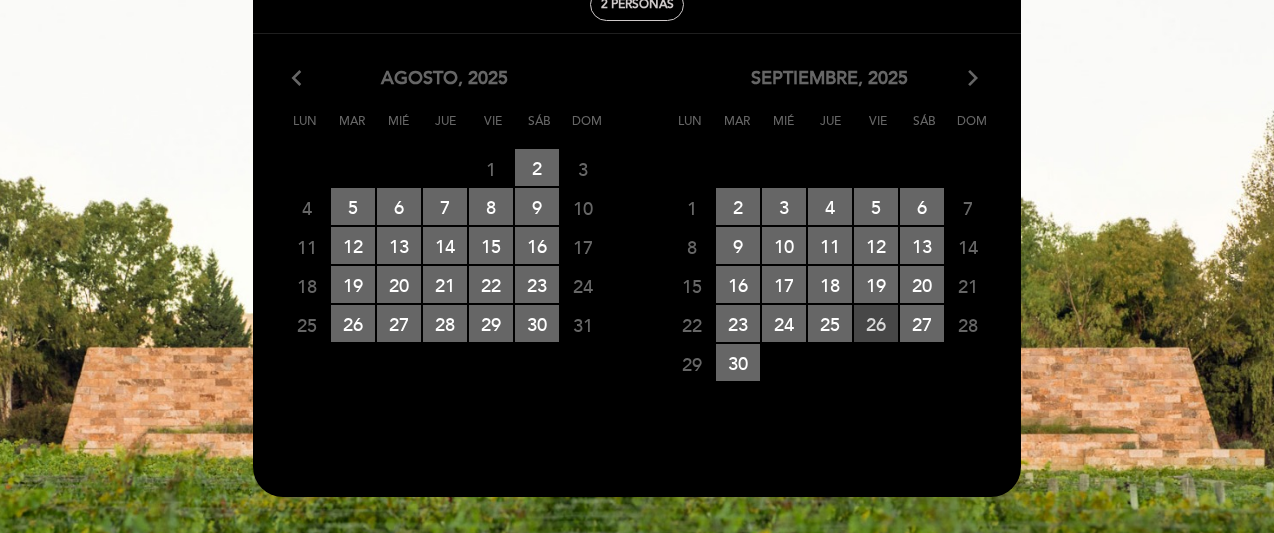 click on "26
RESERVAS DISPONIBLES" at bounding box center [876, 323] 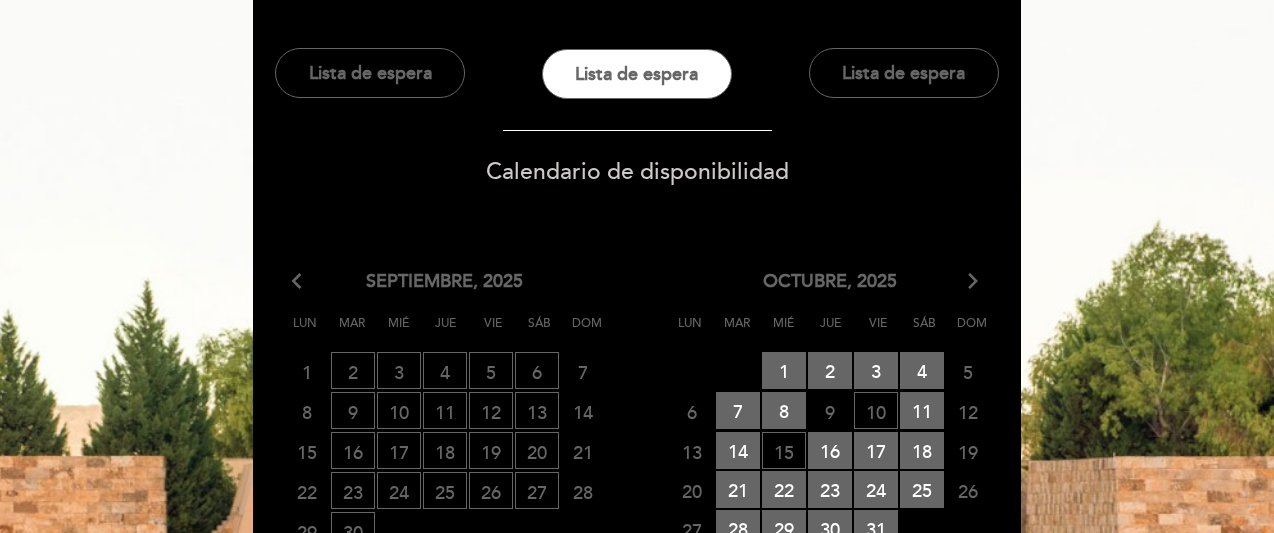 scroll, scrollTop: 63, scrollLeft: 0, axis: vertical 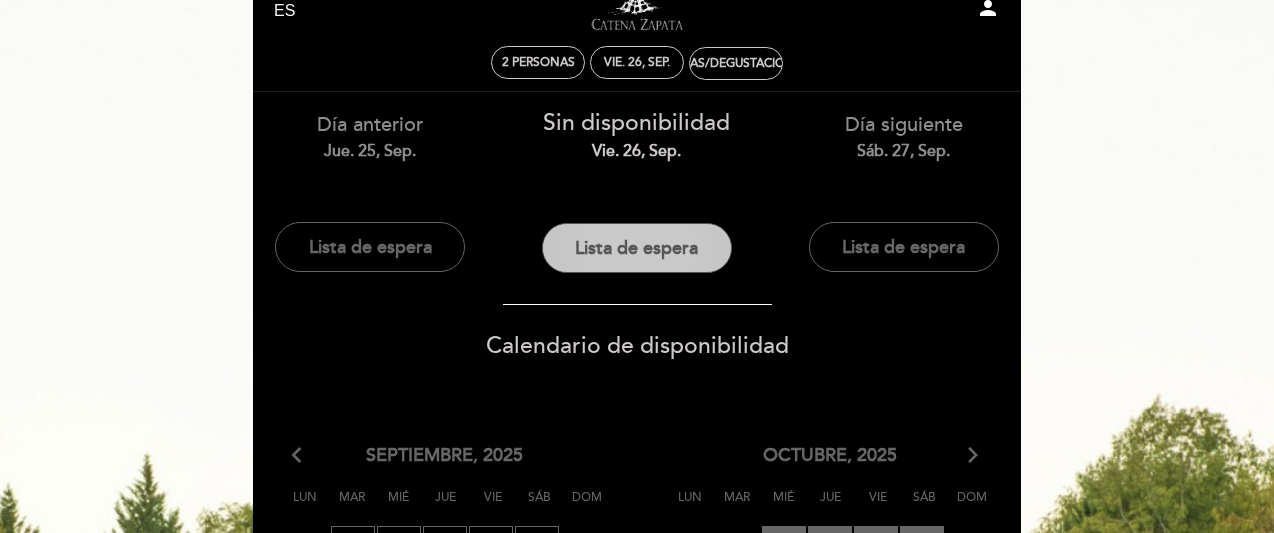 click on "Lista de espera" at bounding box center [637, 248] 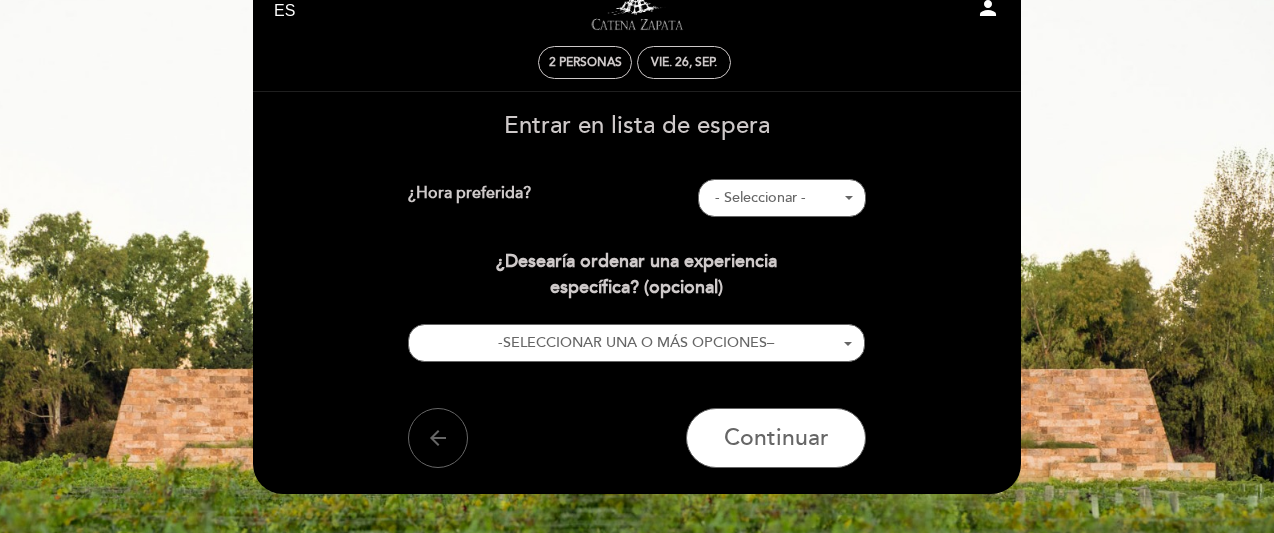 scroll, scrollTop: 0, scrollLeft: 0, axis: both 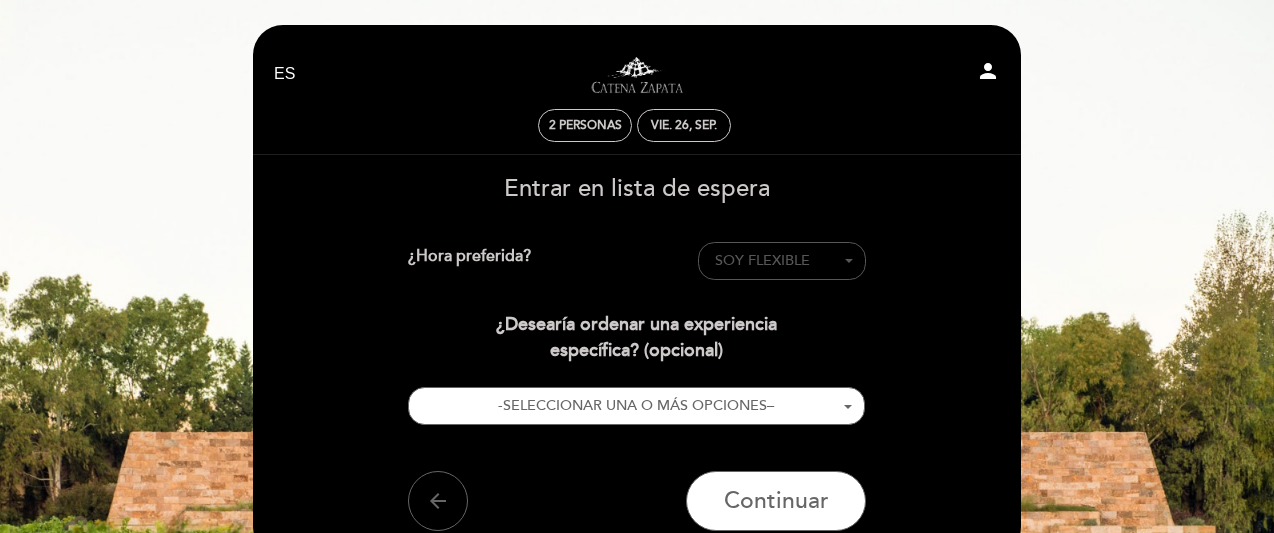 click on "SOY FLEXIBLE - Seleccionar -" at bounding box center (782, 261) 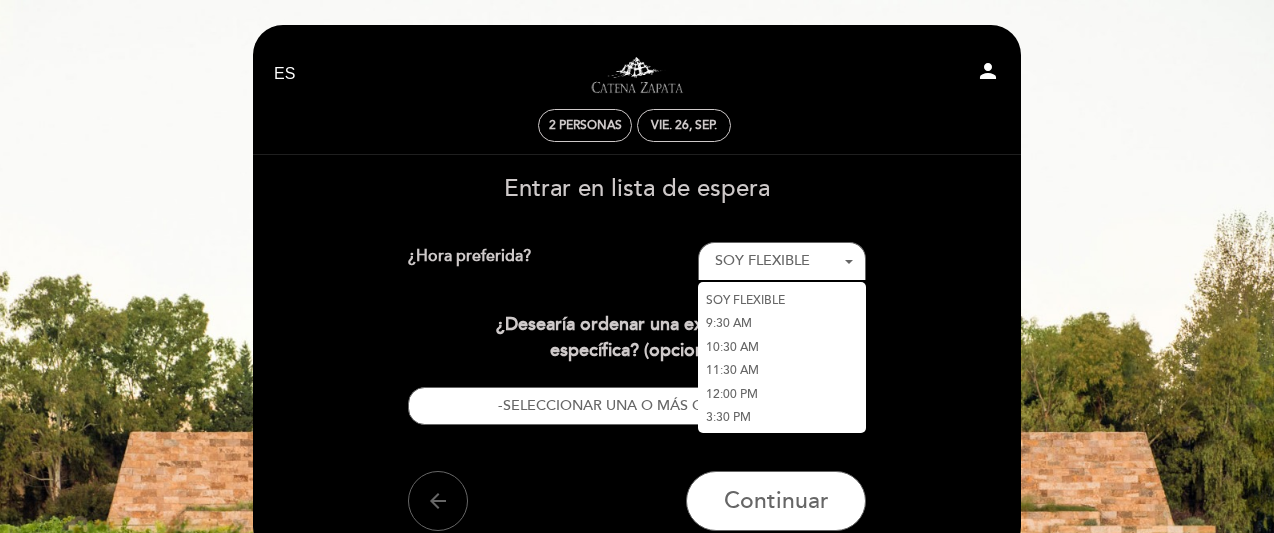 click on "Entrar en lista de espera
¿Hora preferida?
SOY FLEXIBLE - Seleccionar -   SOY FLEXIBLE 9:30 AM 10:30 AM 11:30 AM 12:00 PM 3:30 PM
¿Desearía ordenar una experiencia  específica?
(opcional)
-  SELECCIONAR UNA O MÁS OPCIONES  –
Experiencias preferidas:
The Blending Games - Idioma Ingles
Elaborar un blend de vino, como crear una pieza de arte es una parte esencial de la caja de herramientas de un enólogo. Conviértase en un “master blender” por el día y aprenda cómo la magia del viñedo se puede convertir en un vino delicioso.
Incluye:
Tour por la bodega
Sujeto a modificaciones" at bounding box center [637, 353] 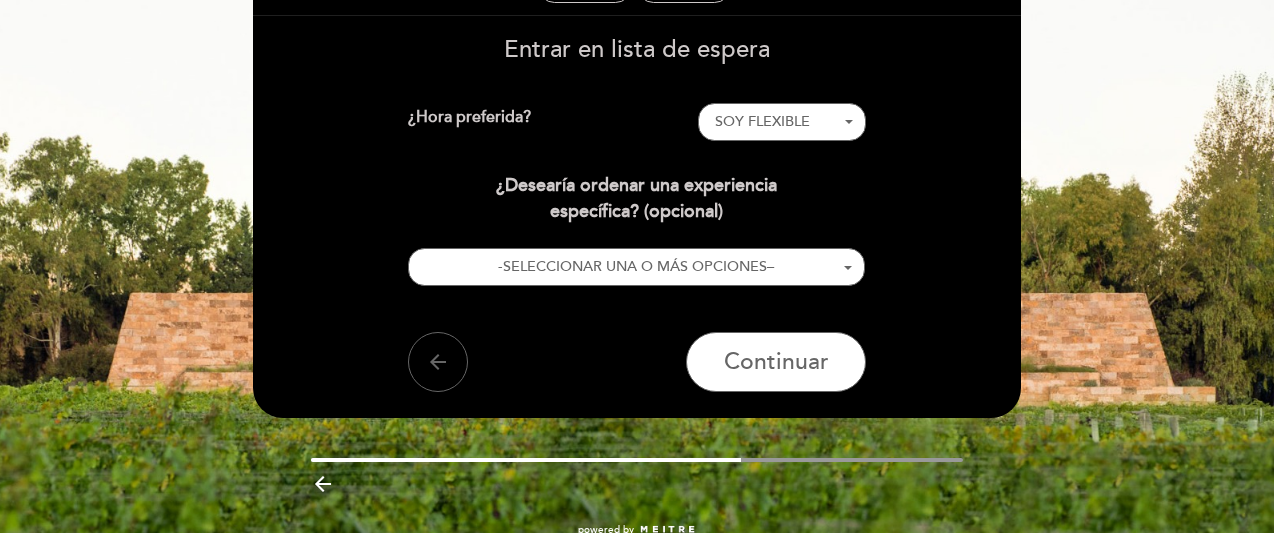 scroll, scrollTop: 145, scrollLeft: 0, axis: vertical 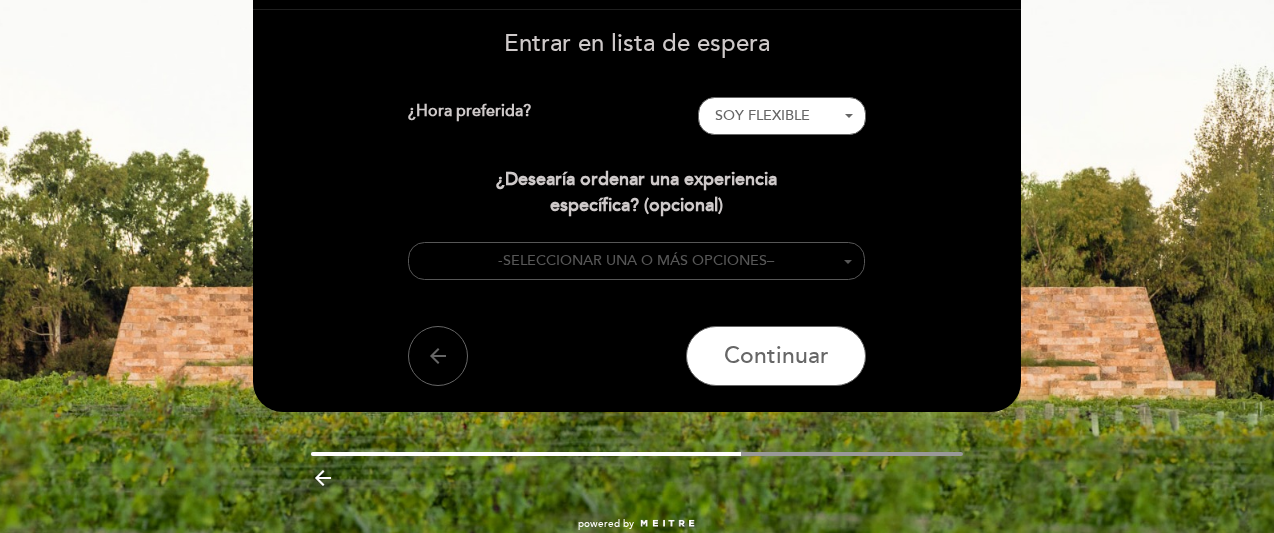 click on "SELECCIONAR UNA O MÁS OPCIONES" at bounding box center (635, 260) 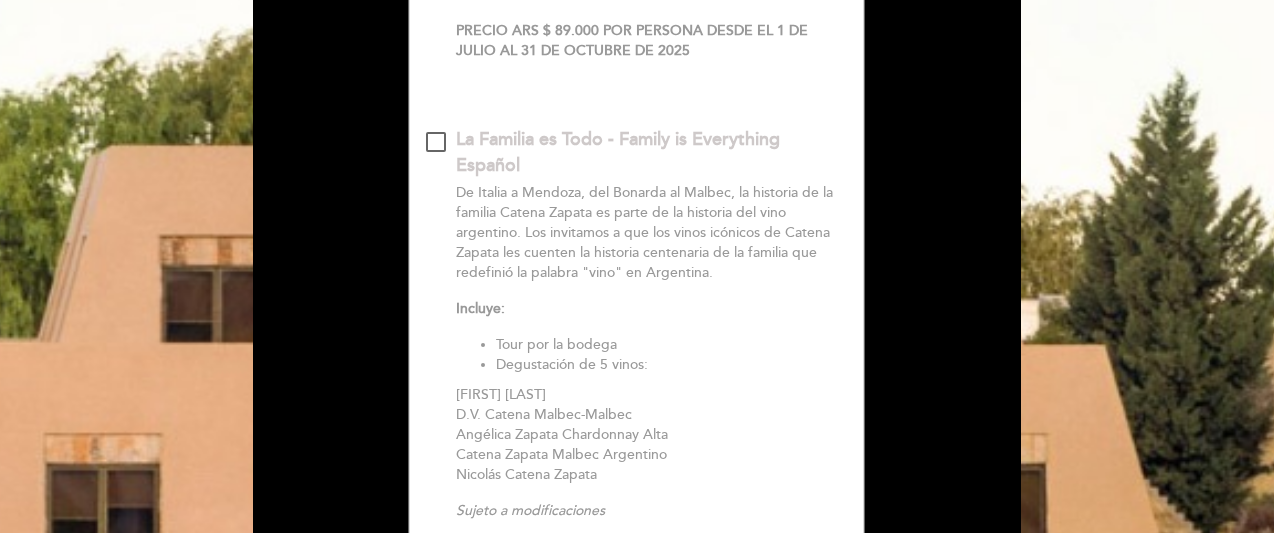 scroll, scrollTop: 849, scrollLeft: 0, axis: vertical 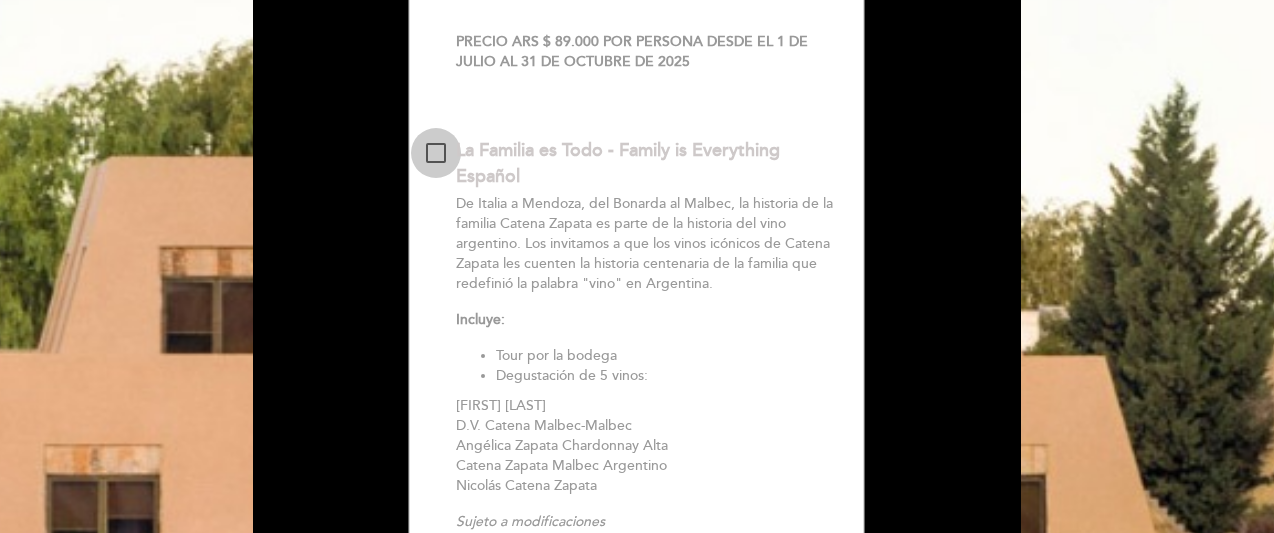 click at bounding box center [436, 153] 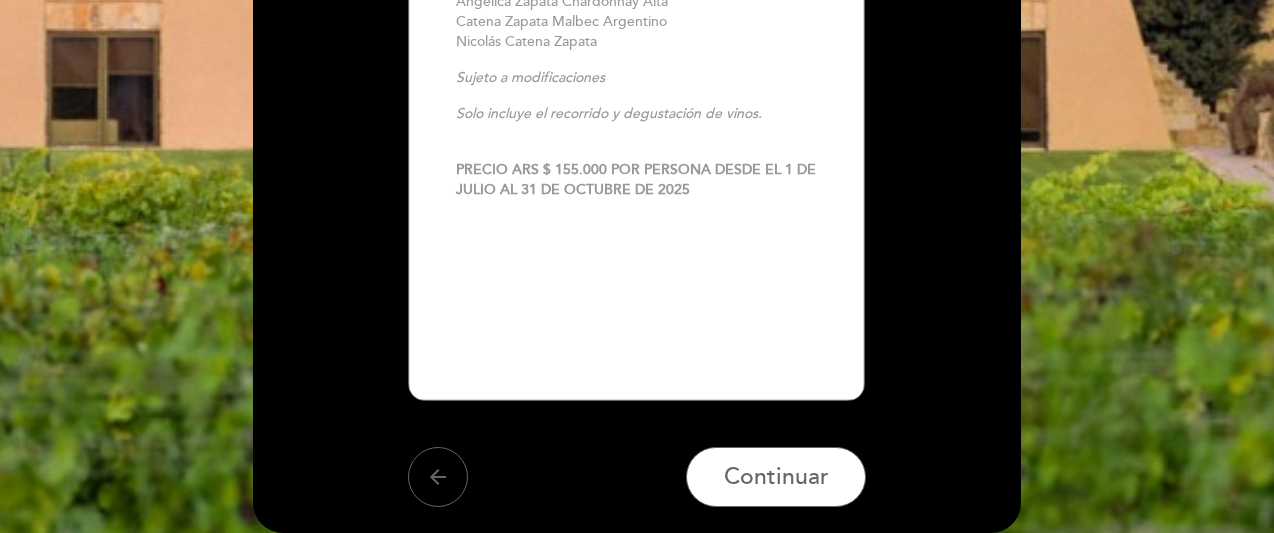 scroll, scrollTop: 1297, scrollLeft: 0, axis: vertical 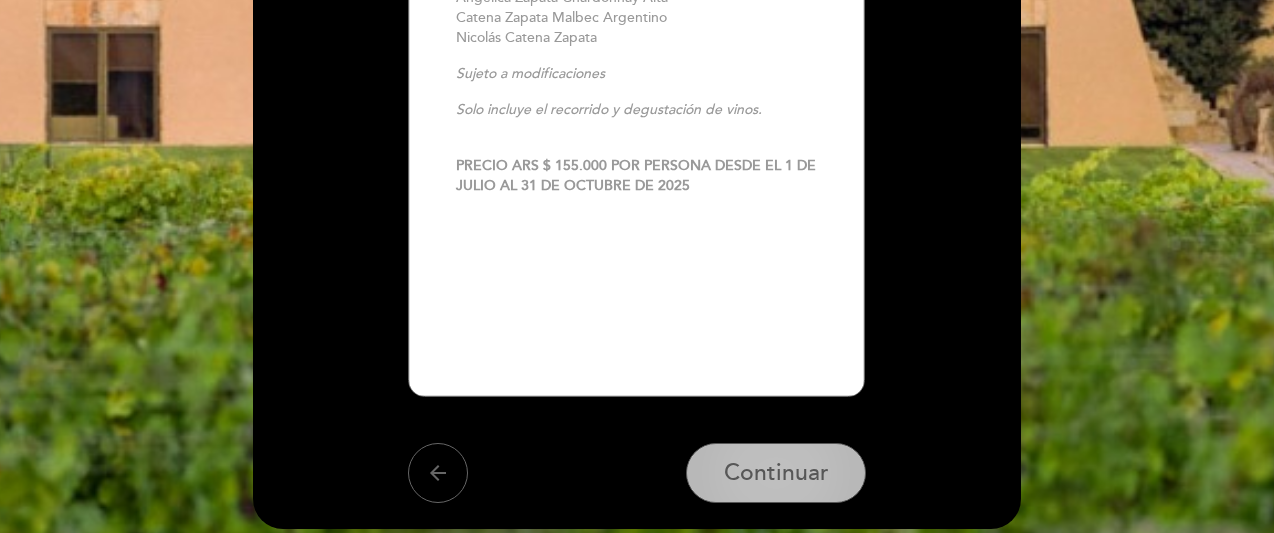 click on "Continuar" at bounding box center (776, 473) 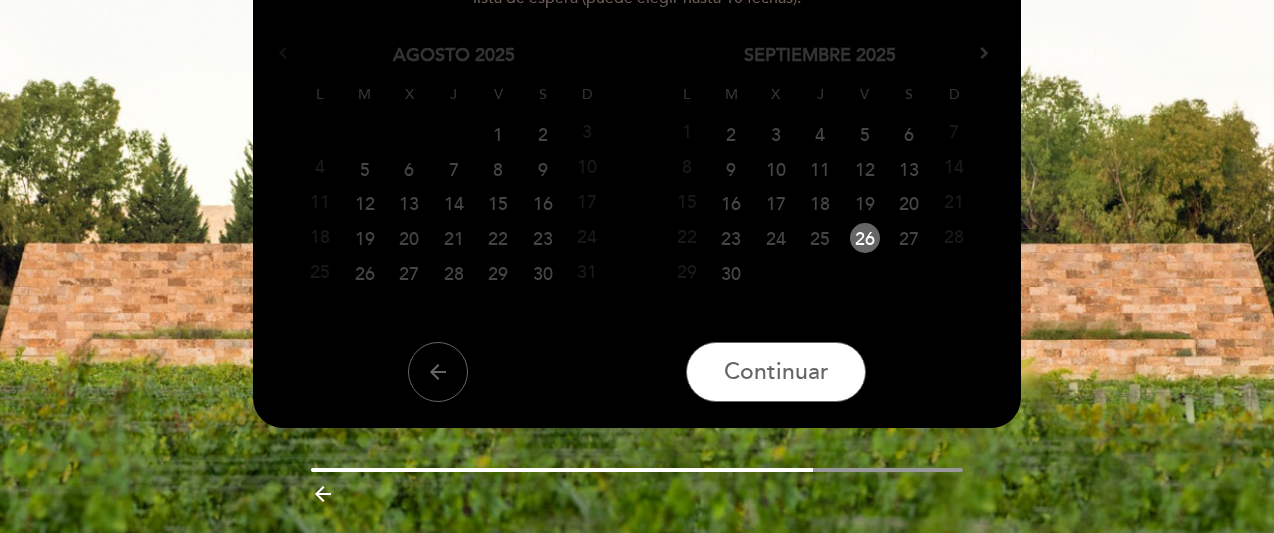 scroll, scrollTop: 288, scrollLeft: 0, axis: vertical 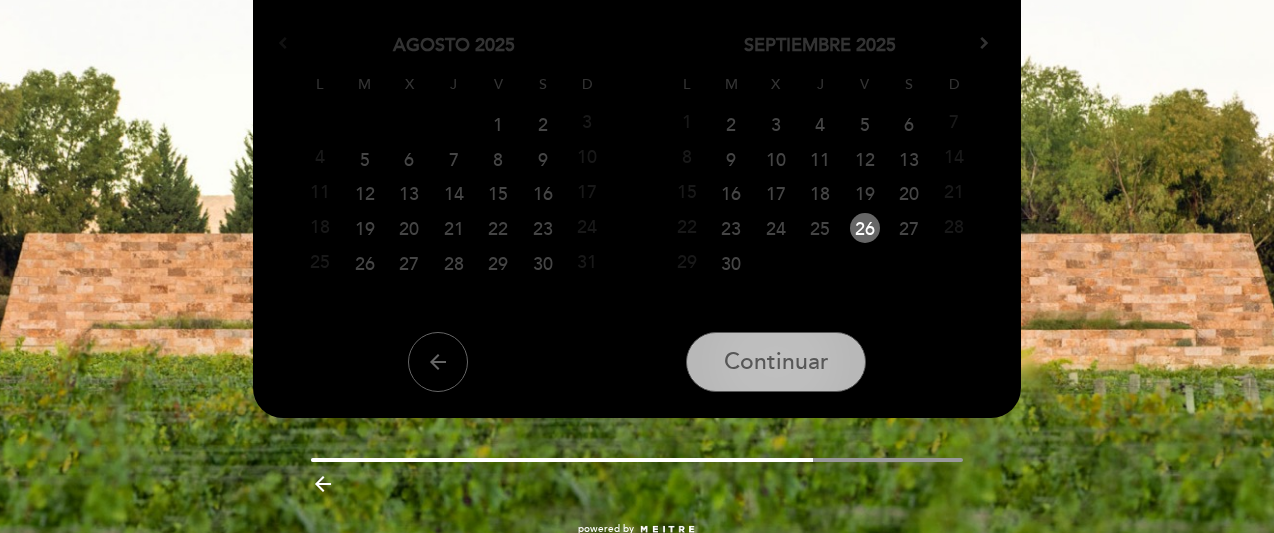 click on "Continuar" at bounding box center (776, 362) 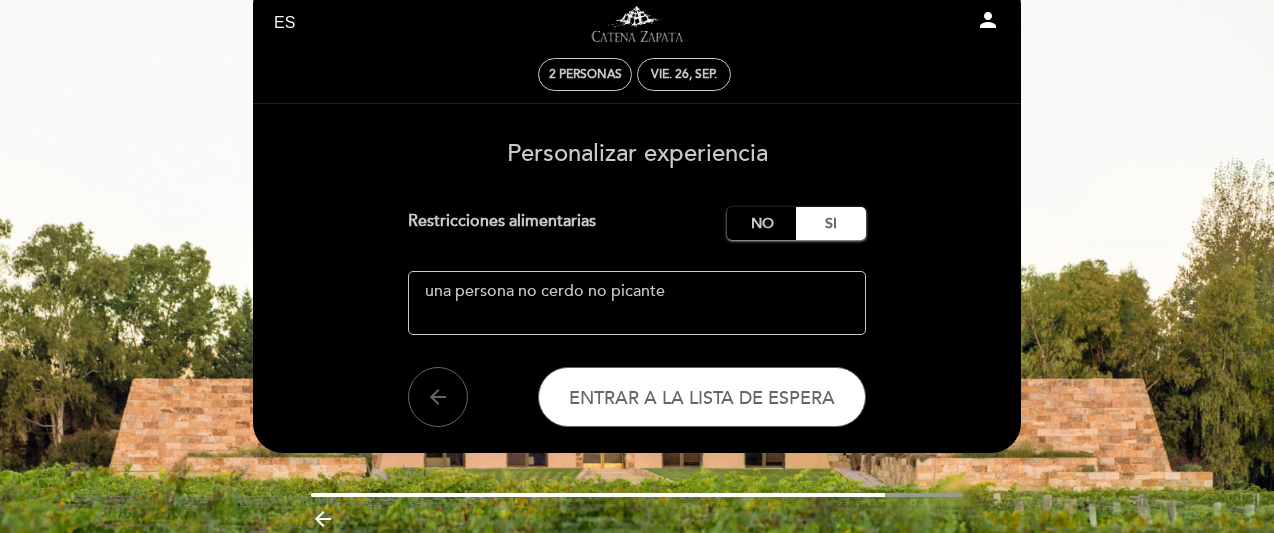 scroll, scrollTop: 50, scrollLeft: 0, axis: vertical 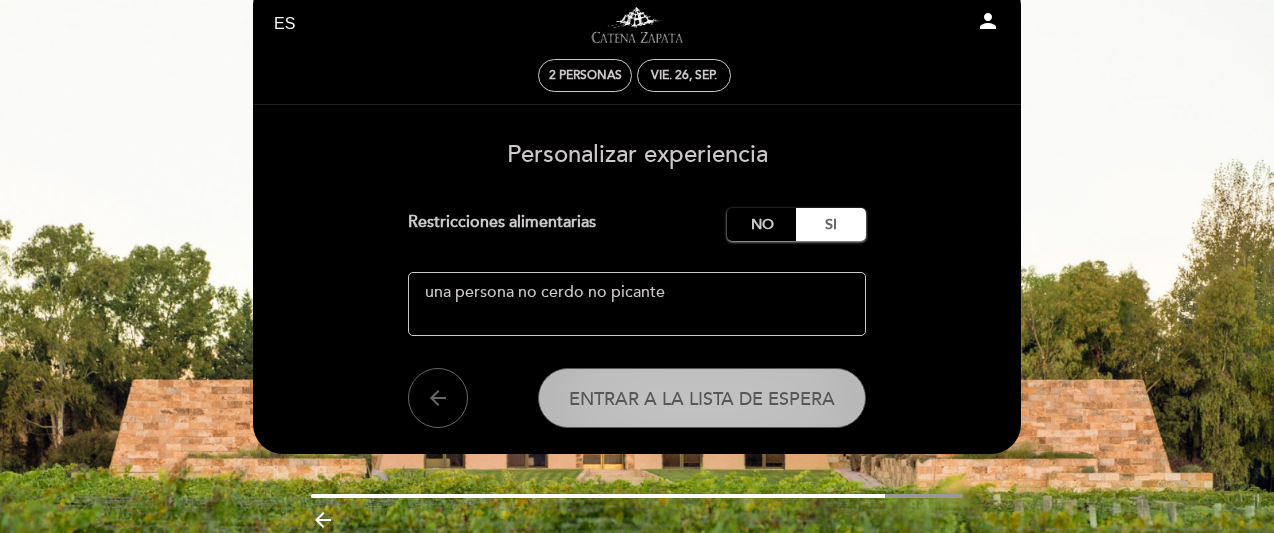 click on "Entrar a la lista de espera" at bounding box center (702, 398) 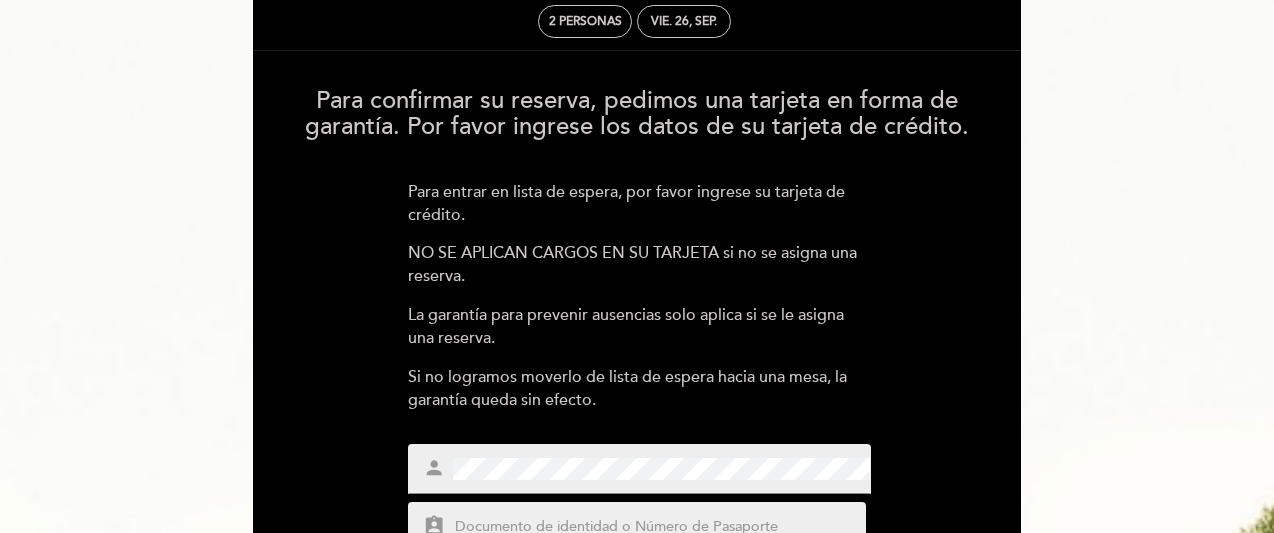 scroll, scrollTop: 285, scrollLeft: 0, axis: vertical 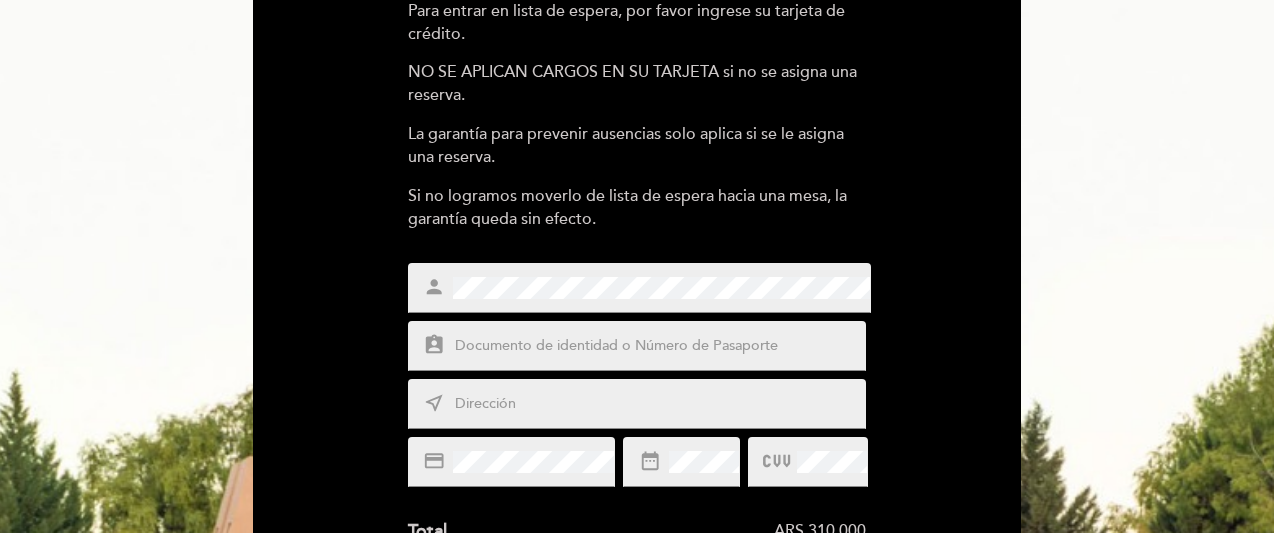 click at bounding box center (661, 346) 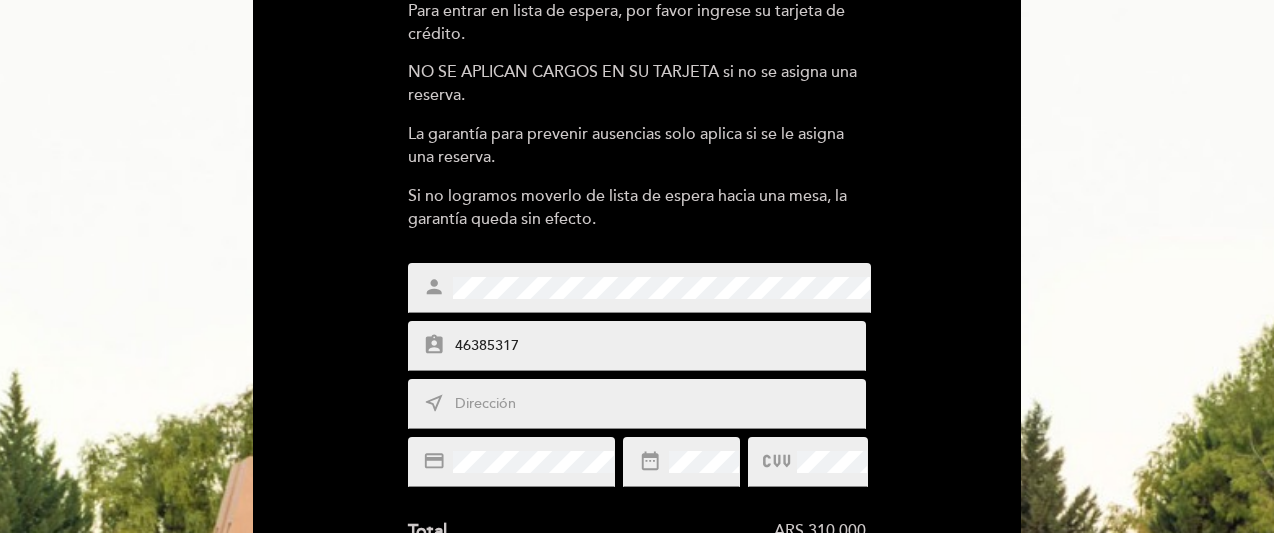 type on "46385317" 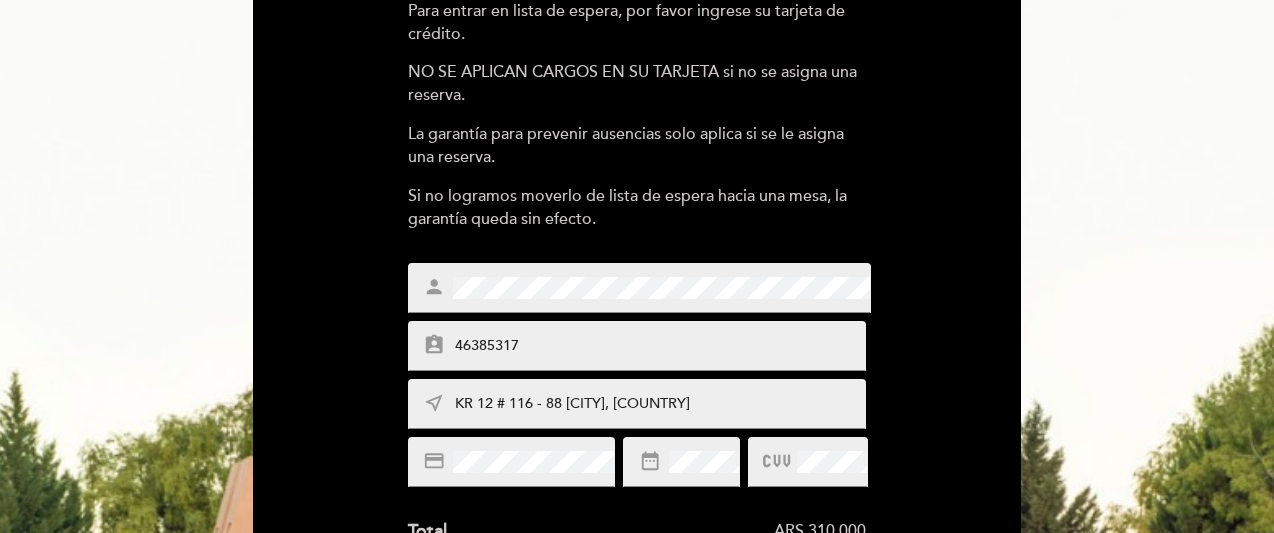 type on "KR 12 # 116 - 88 [CITY], [COUNTRY]" 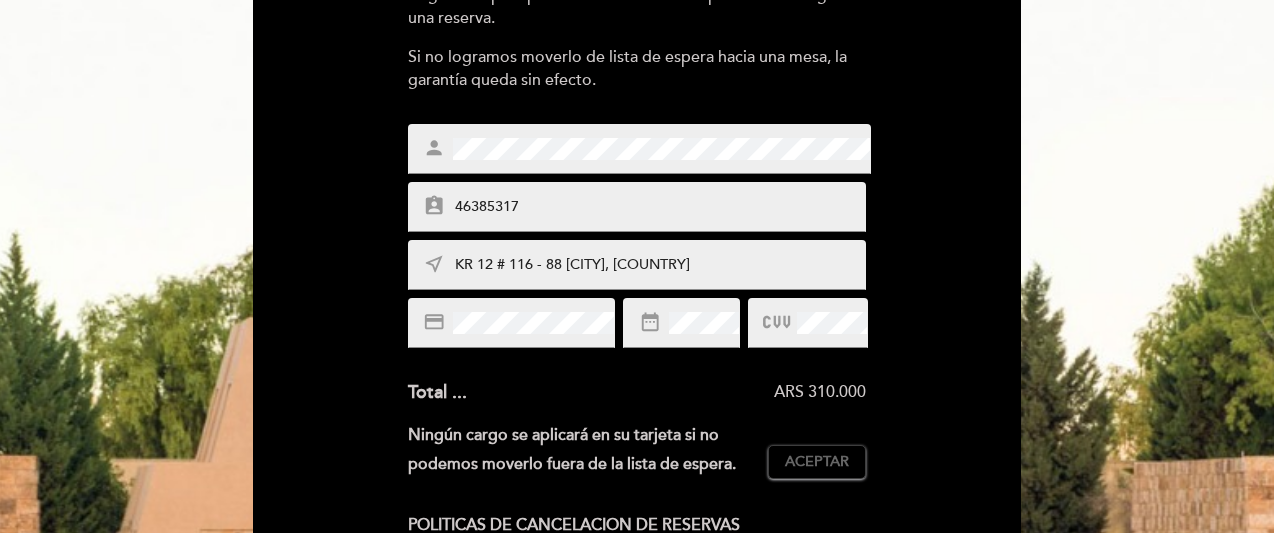 click on "Para confirmar su reserva, pedimos una tarjeta en forma de garantía. Por favor ingrese los datos de su tarjeta de crédito.
Por favor ingrese los datos de su tarjeta de crédito.
Para entrar en lista de espera, por favor ingrese su tarjeta de crédito.
NO SE APLICAN CARGOS EN SU TARJETA si no se asigna una reserva.
La garantía para prevenir ausencias solo aplica si se le asigna una reserva.
Si no logramos moverlo de lista de espera hacia una mesa, la garantía queda sin efecto.
Para entrar en lista de pre-acceso, por favor ingrese su tarjeta de crédito.
Si no se concreta la reserva esta garantía queda sin efecto.
La garantía para prevenir ausencias solo aplica si se le asigna una reserva.
Si no logramos moverlo de lista de pre-acceso hacia una mesa, la garantía queda sin efecto.
person" at bounding box center (637, 302) 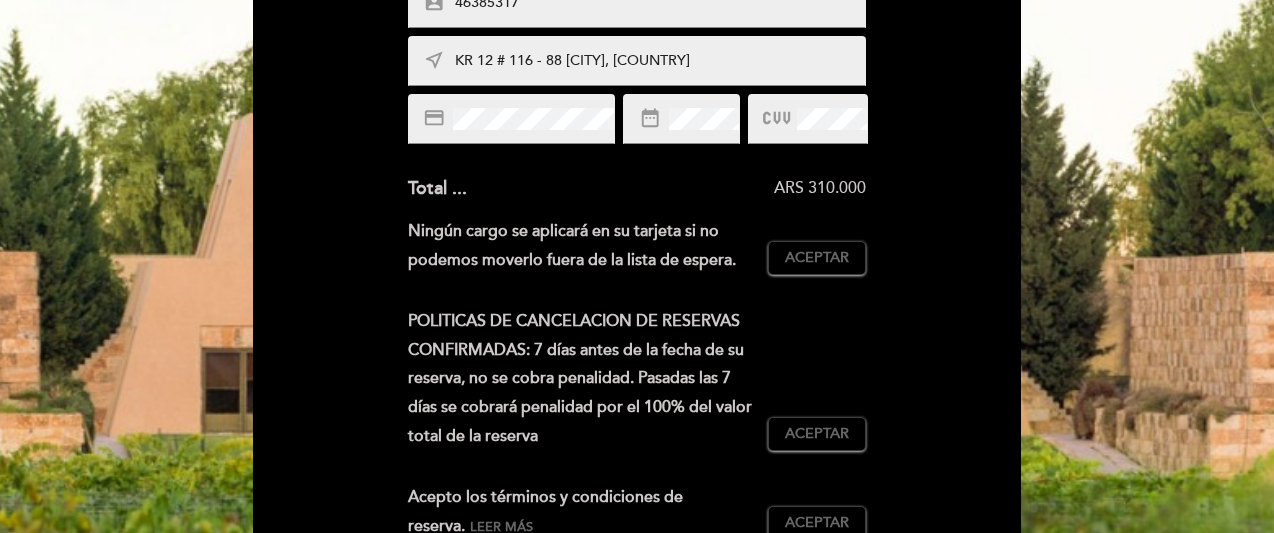 scroll, scrollTop: 629, scrollLeft: 0, axis: vertical 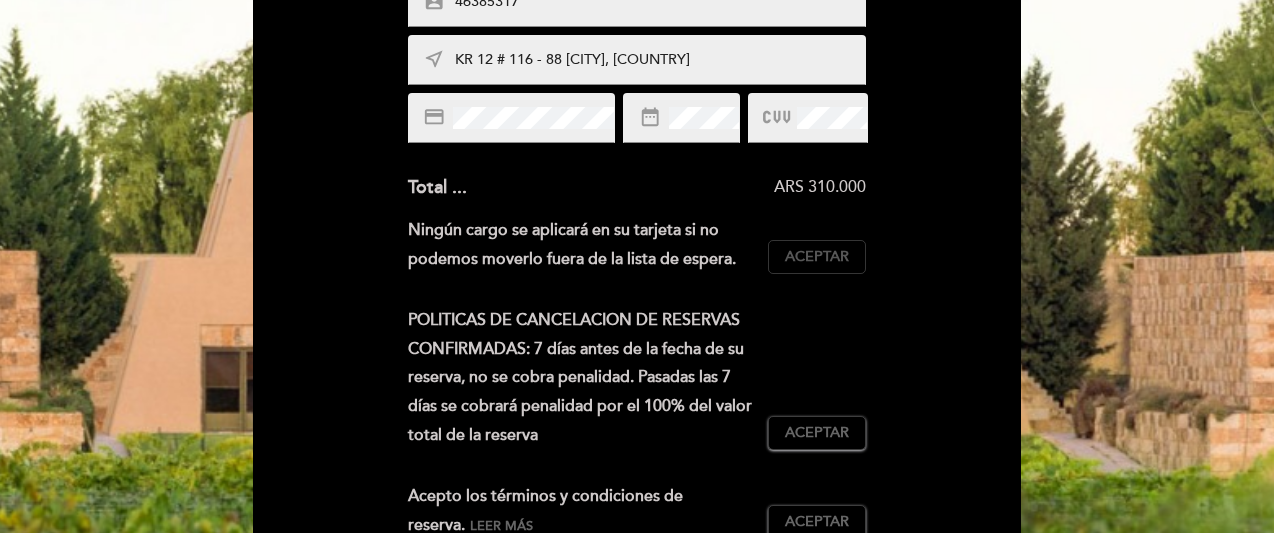 click on "Aceptar" at bounding box center [817, 257] 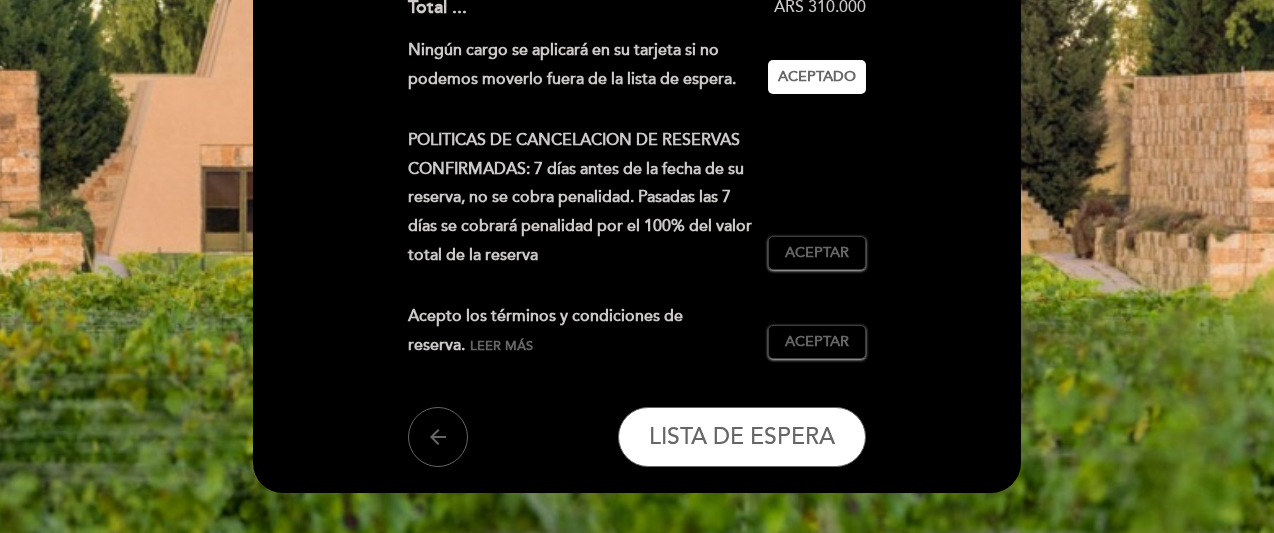 scroll, scrollTop: 818, scrollLeft: 0, axis: vertical 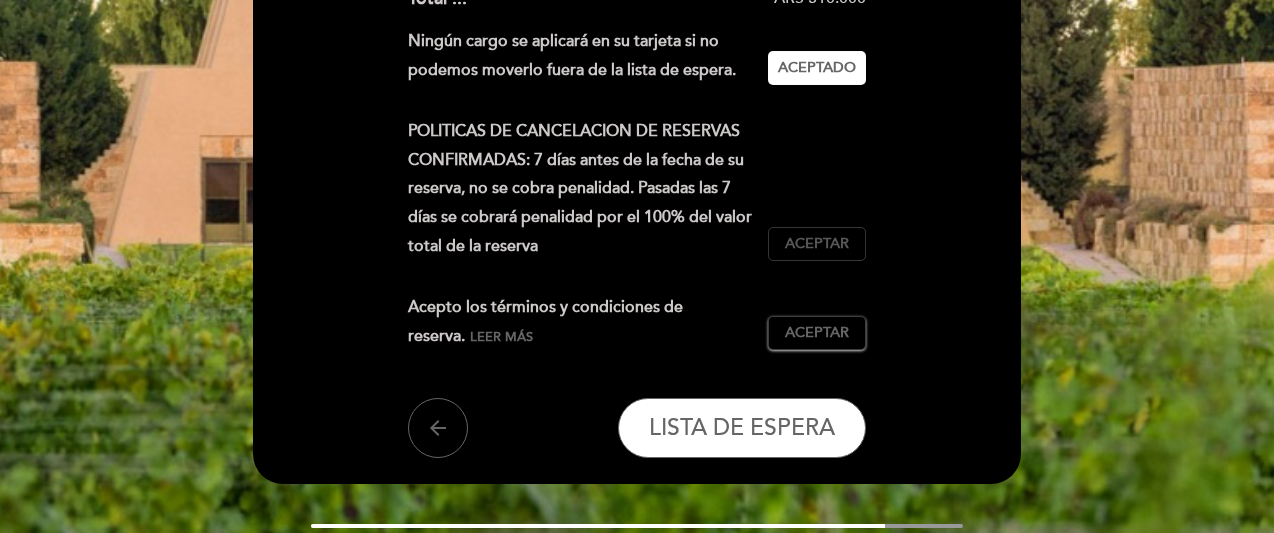 click on "Aceptar" at bounding box center [817, 244] 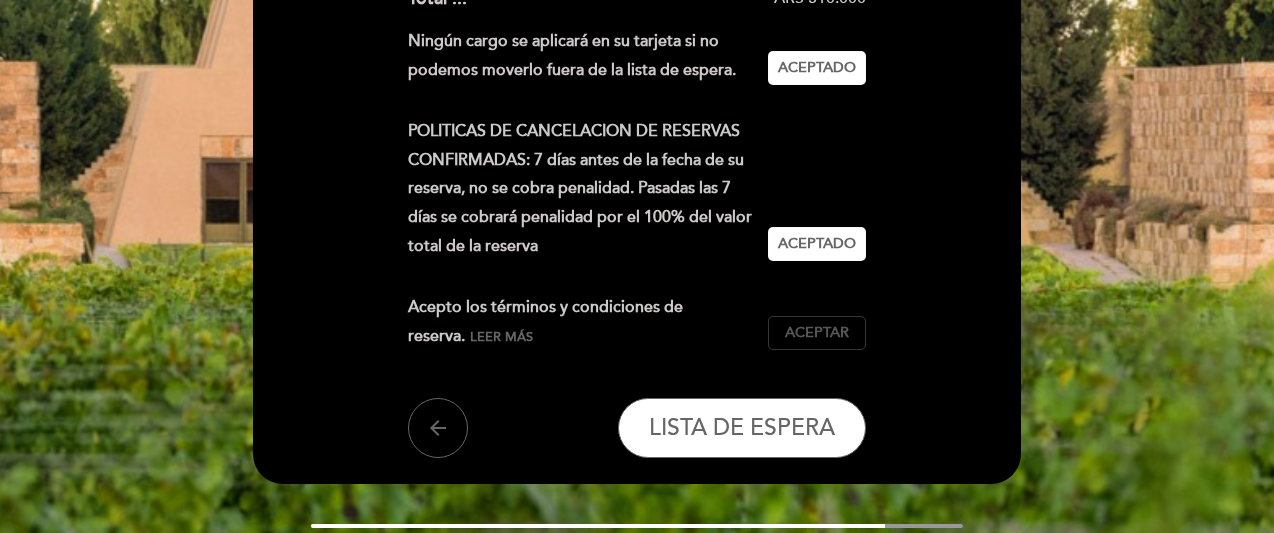 click on "Aceptar" at bounding box center (817, 333) 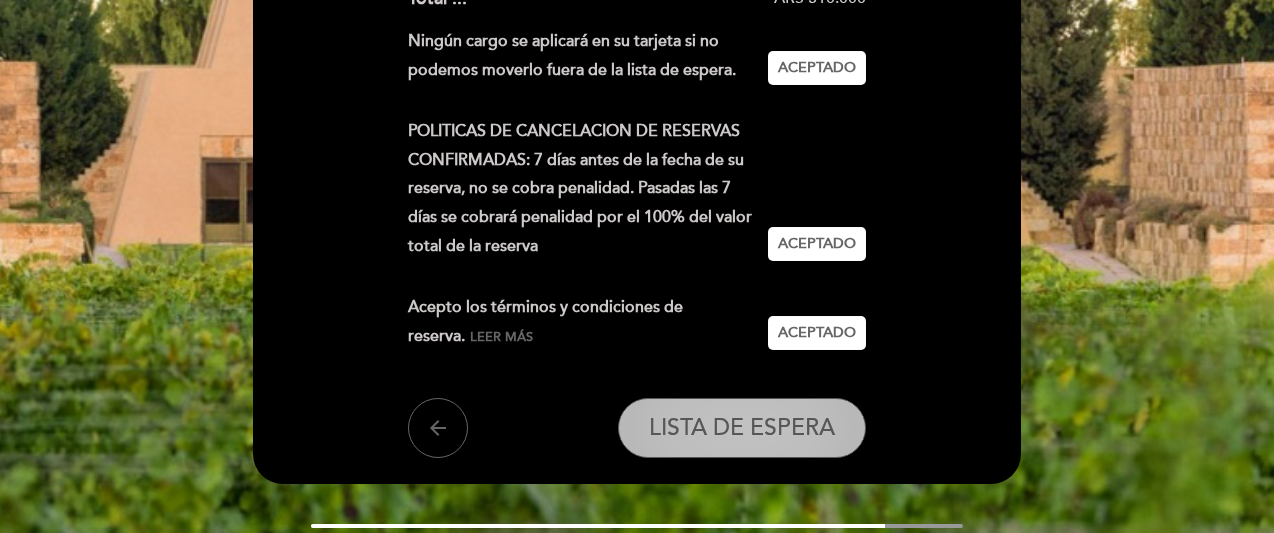 click on "LISTA DE ESPERA" at bounding box center (742, 429) 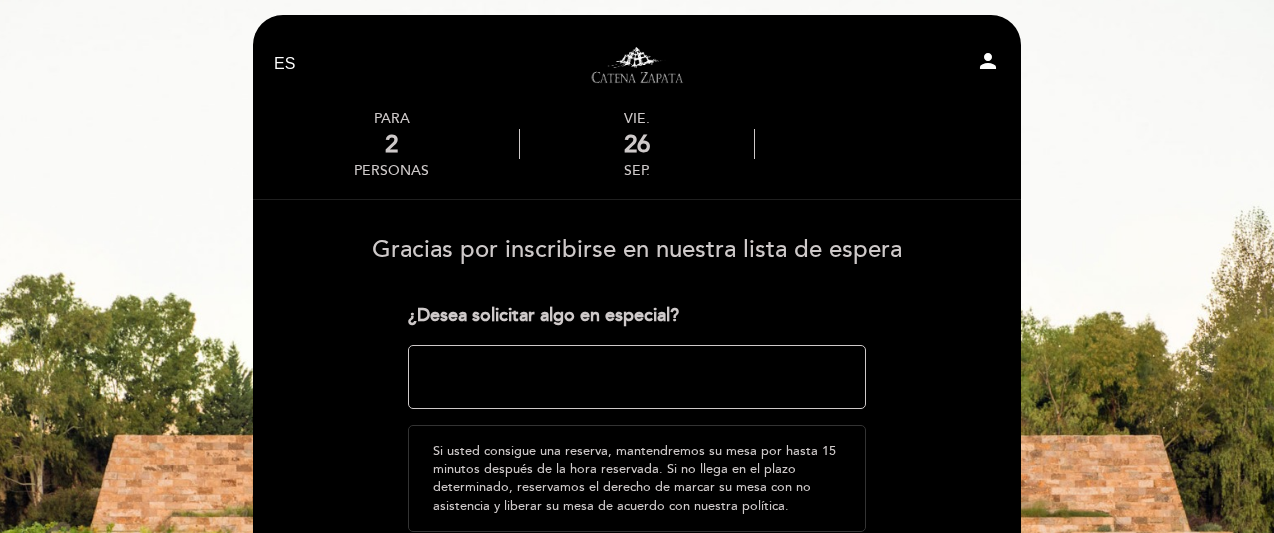 scroll, scrollTop: 208, scrollLeft: 0, axis: vertical 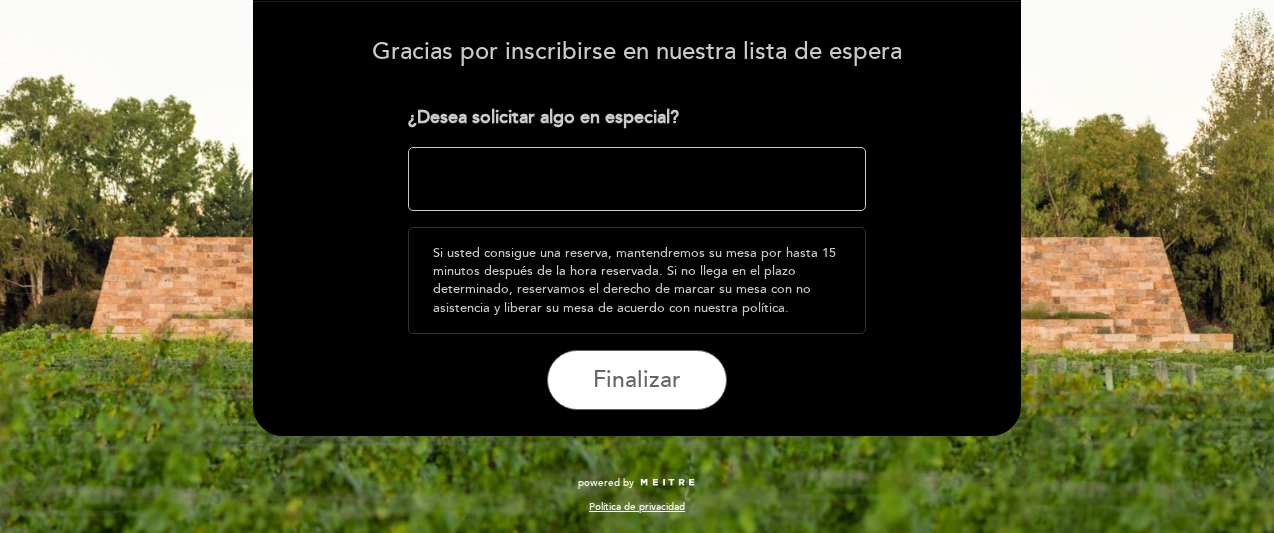 click on "Gracias por inscribirse en nuestra lista de espera
¿Desea solicitar algo en especial?
¿Tienes un código promocional?
local_offer" at bounding box center [637, 216] 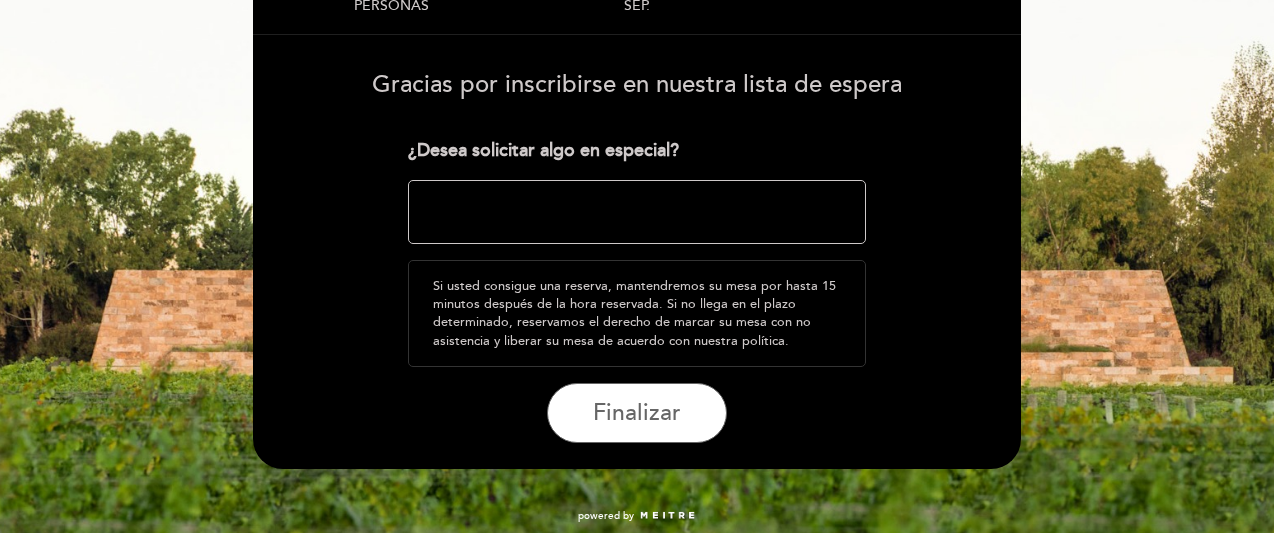scroll, scrollTop: 176, scrollLeft: 0, axis: vertical 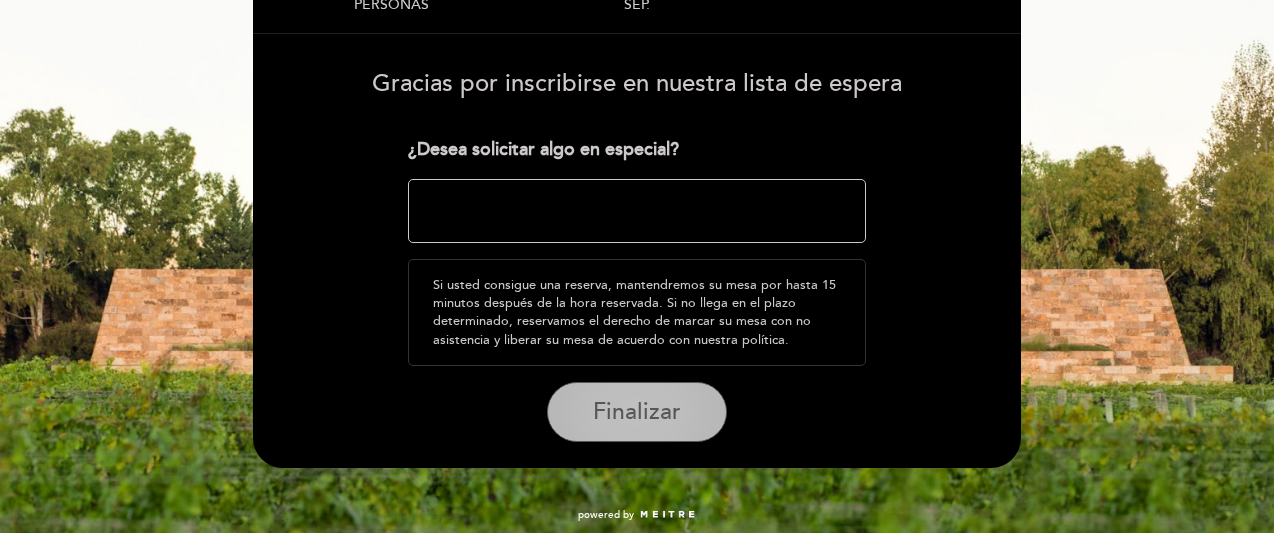 click on "Finalizar" at bounding box center [637, 412] 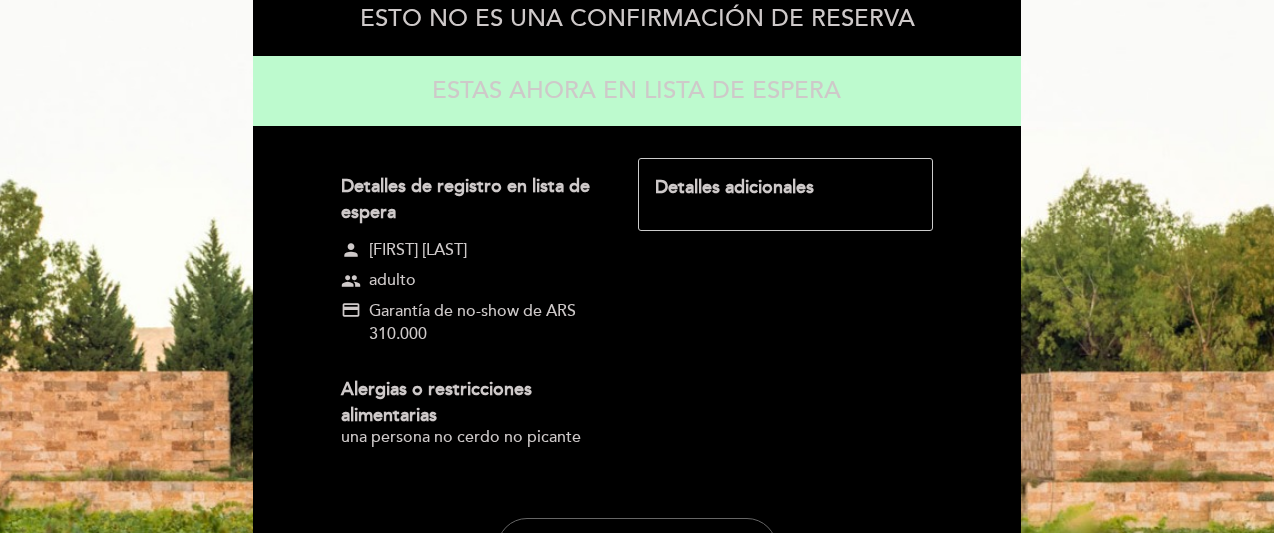 scroll, scrollTop: 400, scrollLeft: 0, axis: vertical 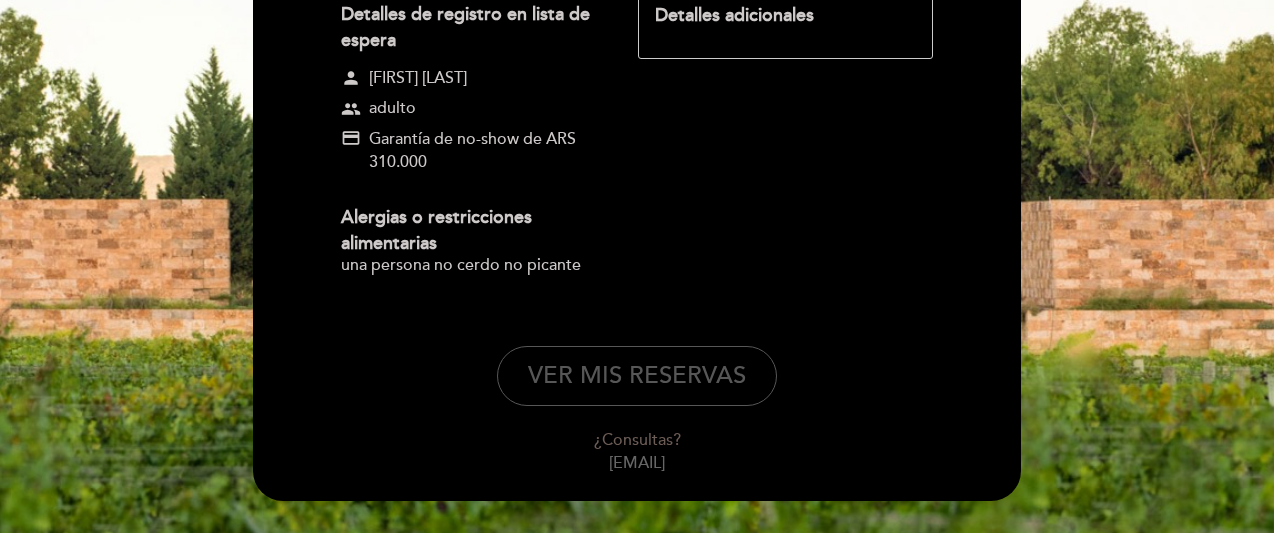 click on "VER MIS RESERVAS" at bounding box center [637, 376] 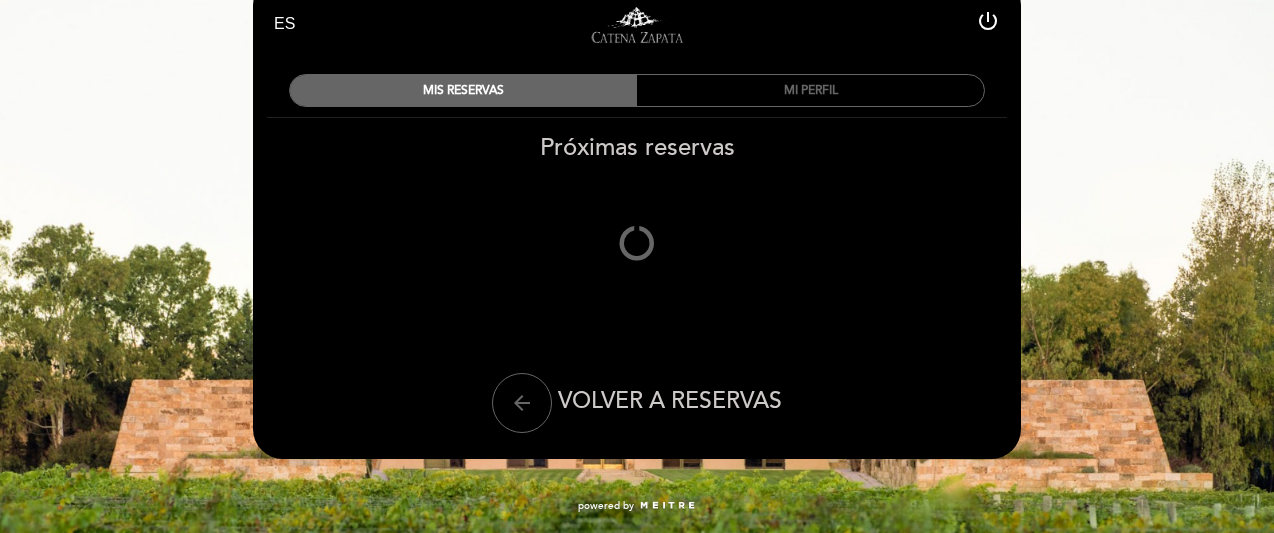scroll, scrollTop: 0, scrollLeft: 0, axis: both 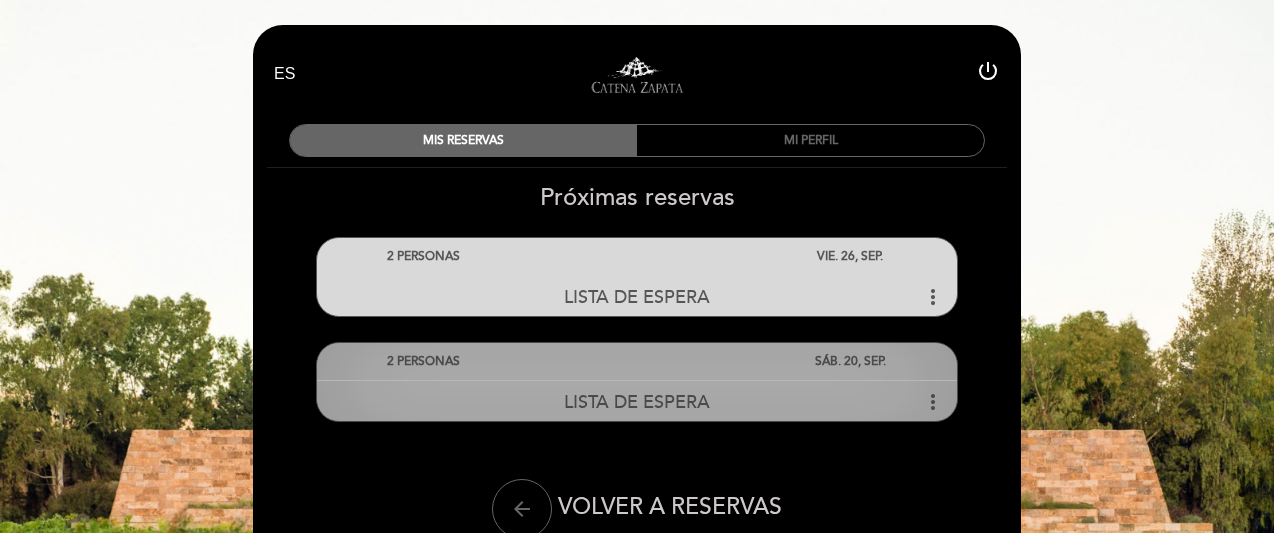 click on "more_vert" at bounding box center [933, 402] 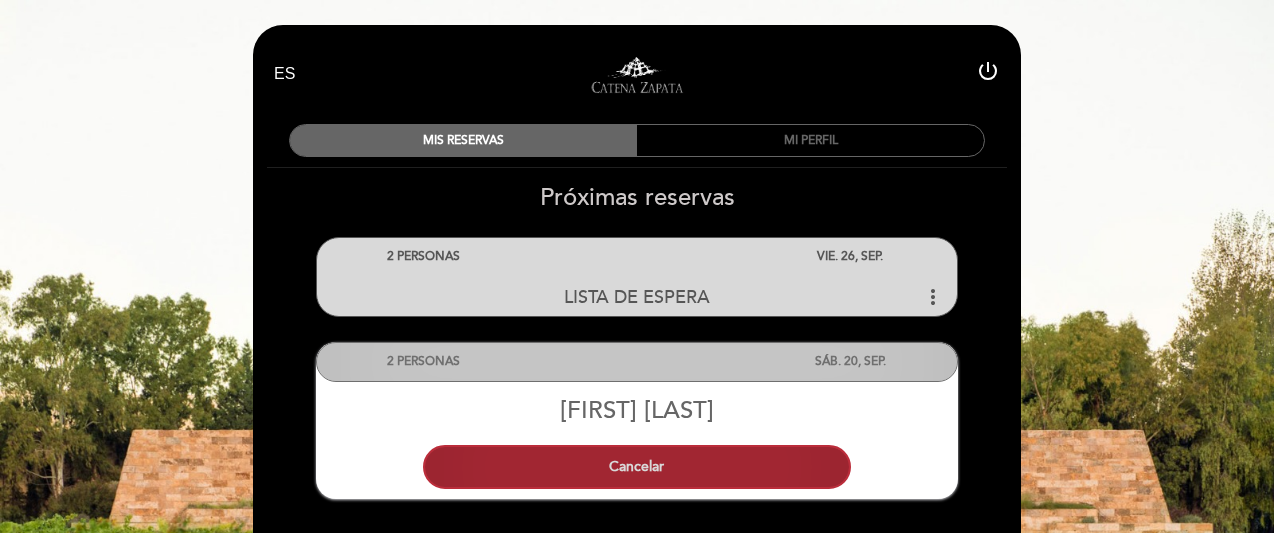 click on "Cancelar" at bounding box center (637, 467) 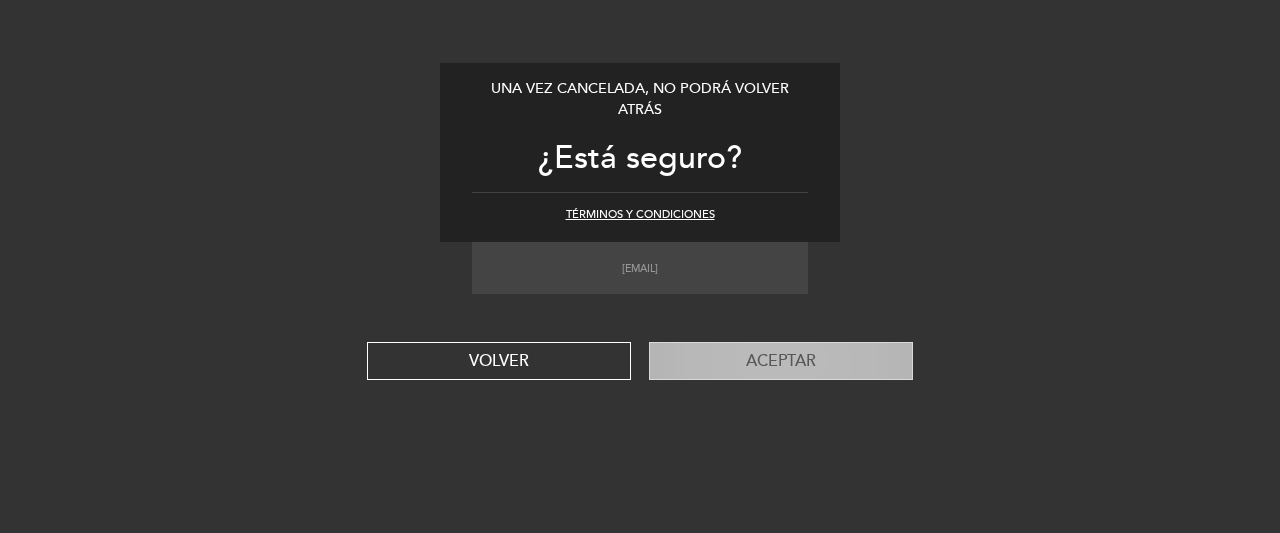 click on "Aceptar" at bounding box center [781, 361] 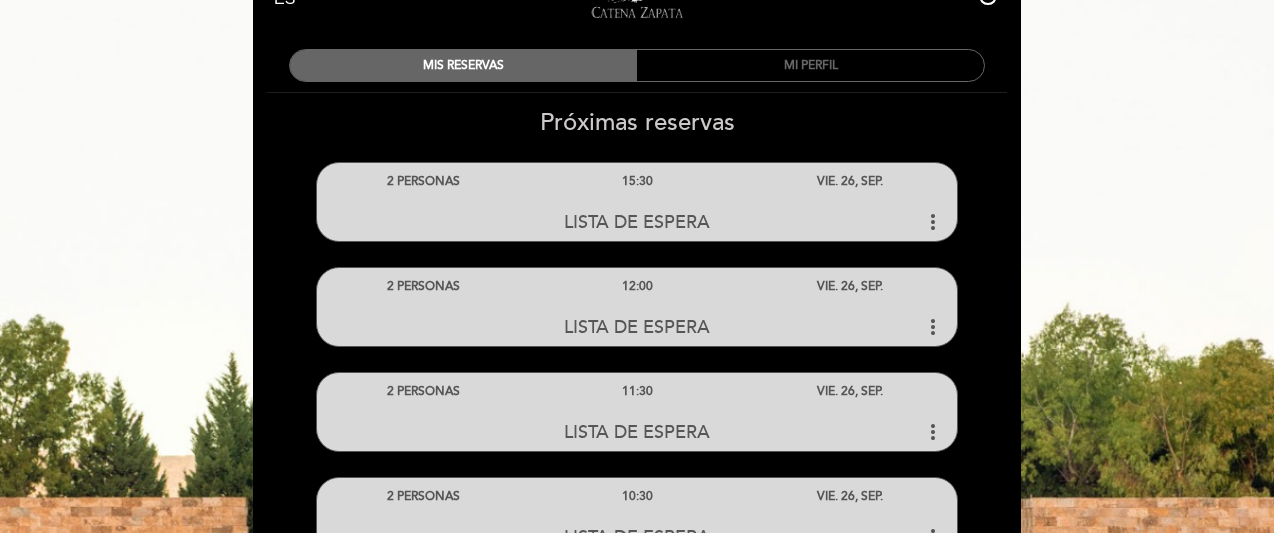 scroll, scrollTop: 0, scrollLeft: 0, axis: both 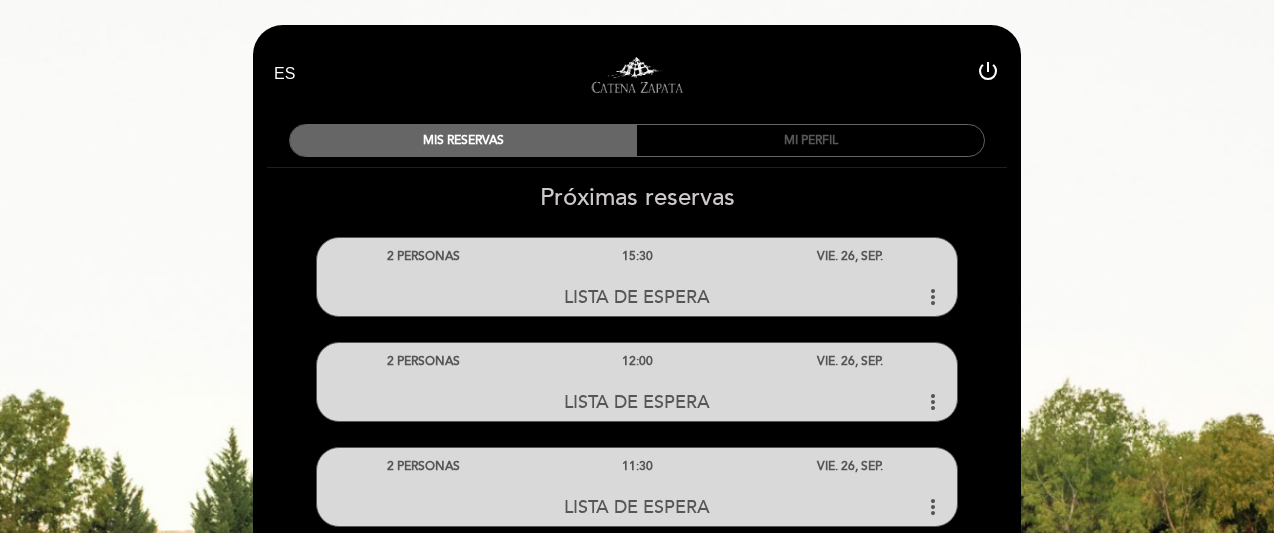 click on "MI PERFIL" at bounding box center (810, 140) 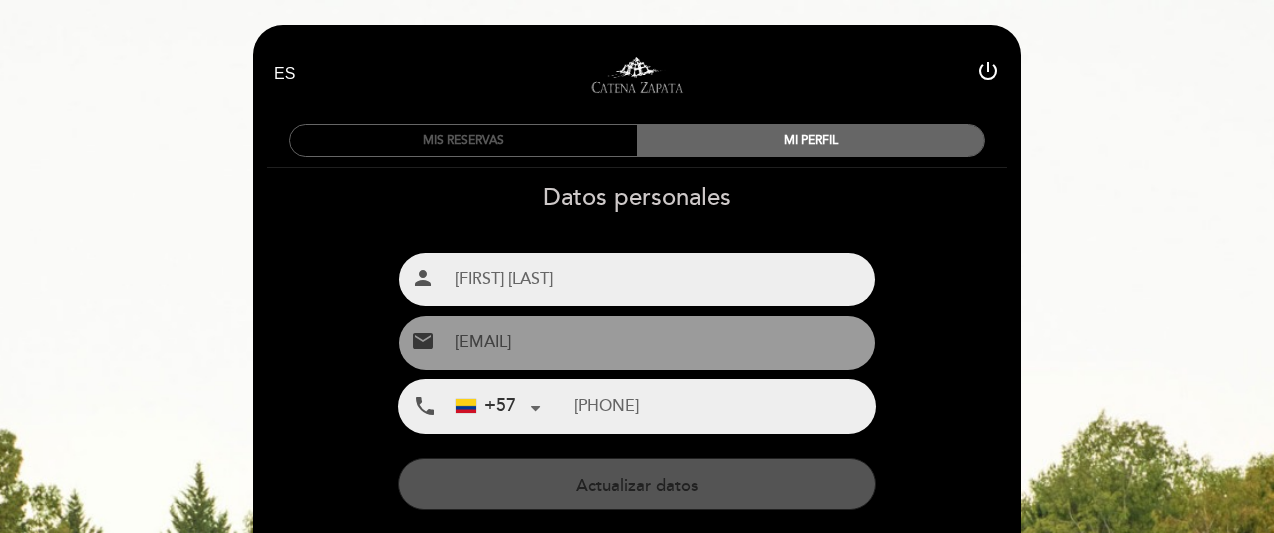 type on "[PHONE]" 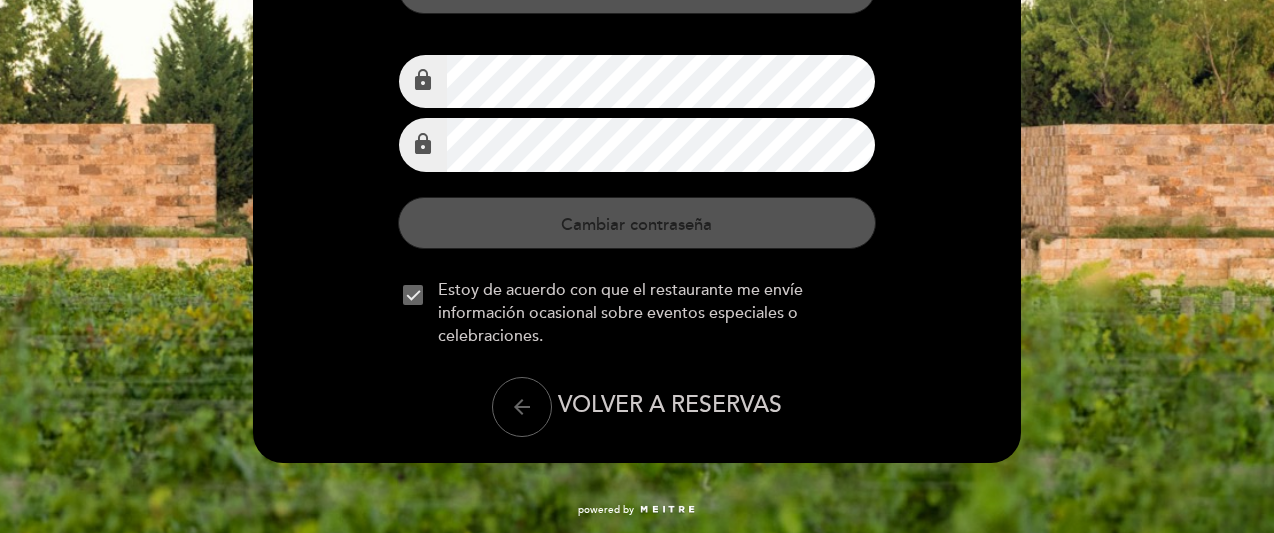 scroll, scrollTop: 0, scrollLeft: 0, axis: both 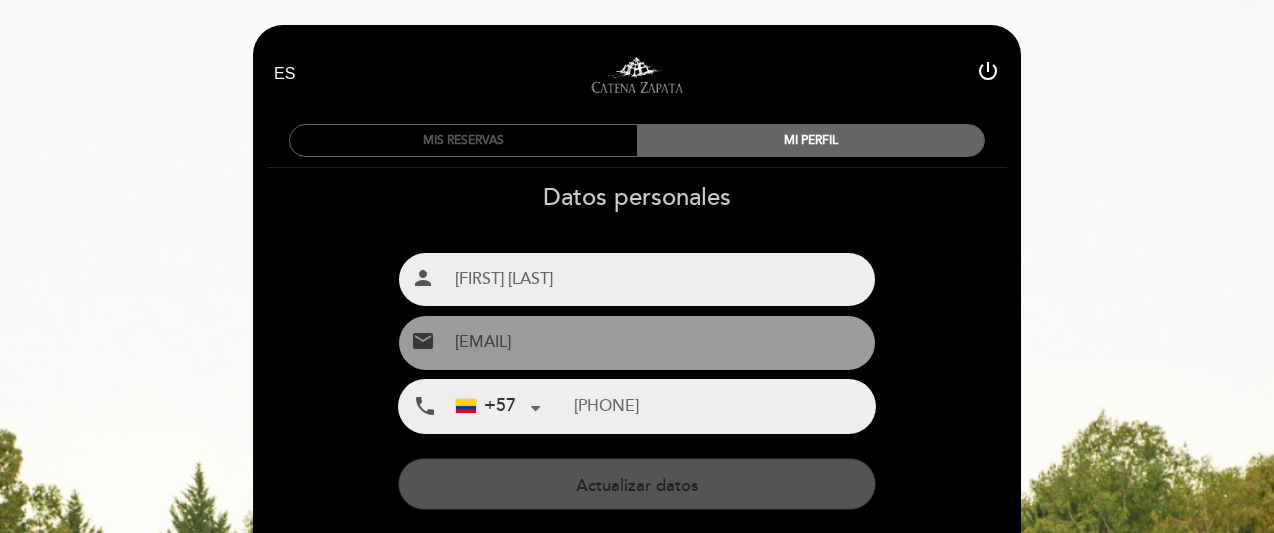 click on "MIS RESERVAS" at bounding box center [463, 140] 